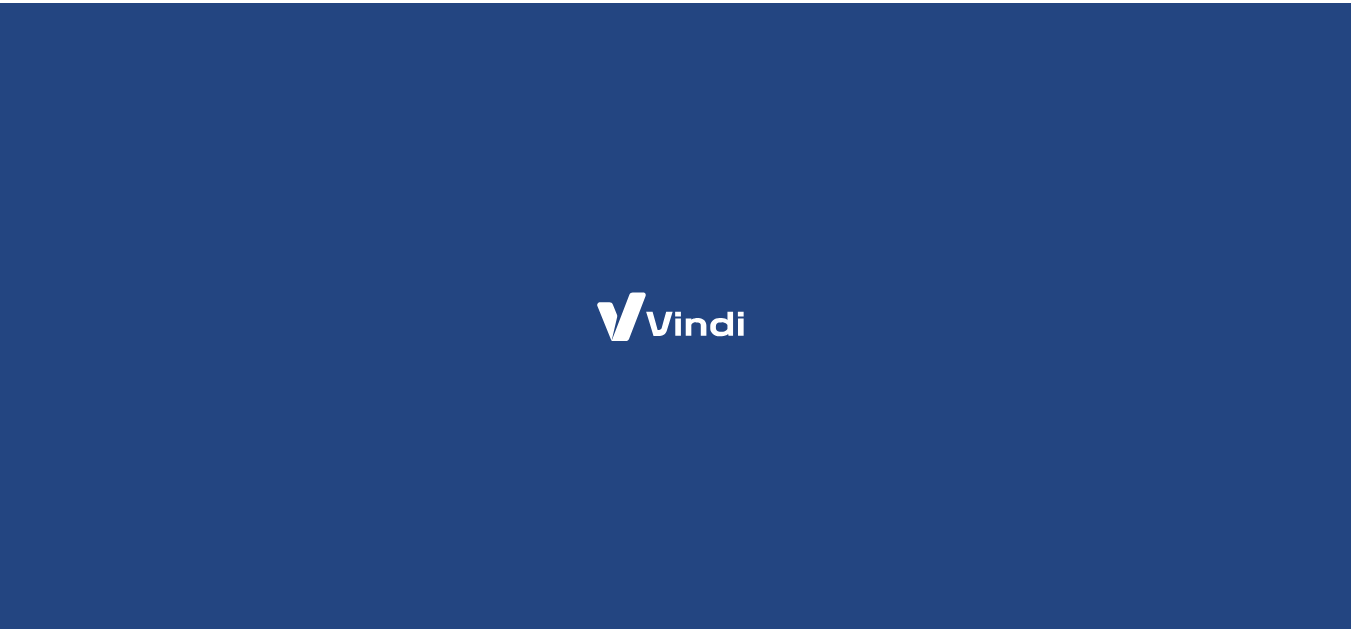 scroll, scrollTop: 0, scrollLeft: 0, axis: both 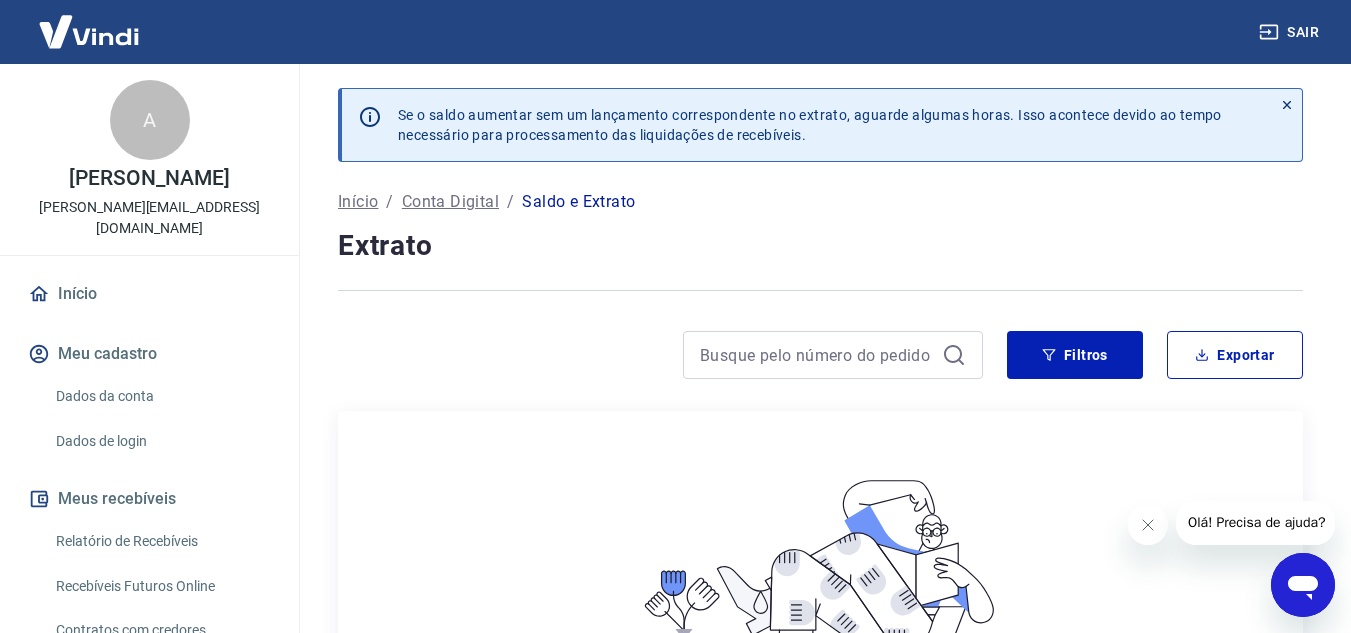 click on "Conta Digital" at bounding box center [450, 202] 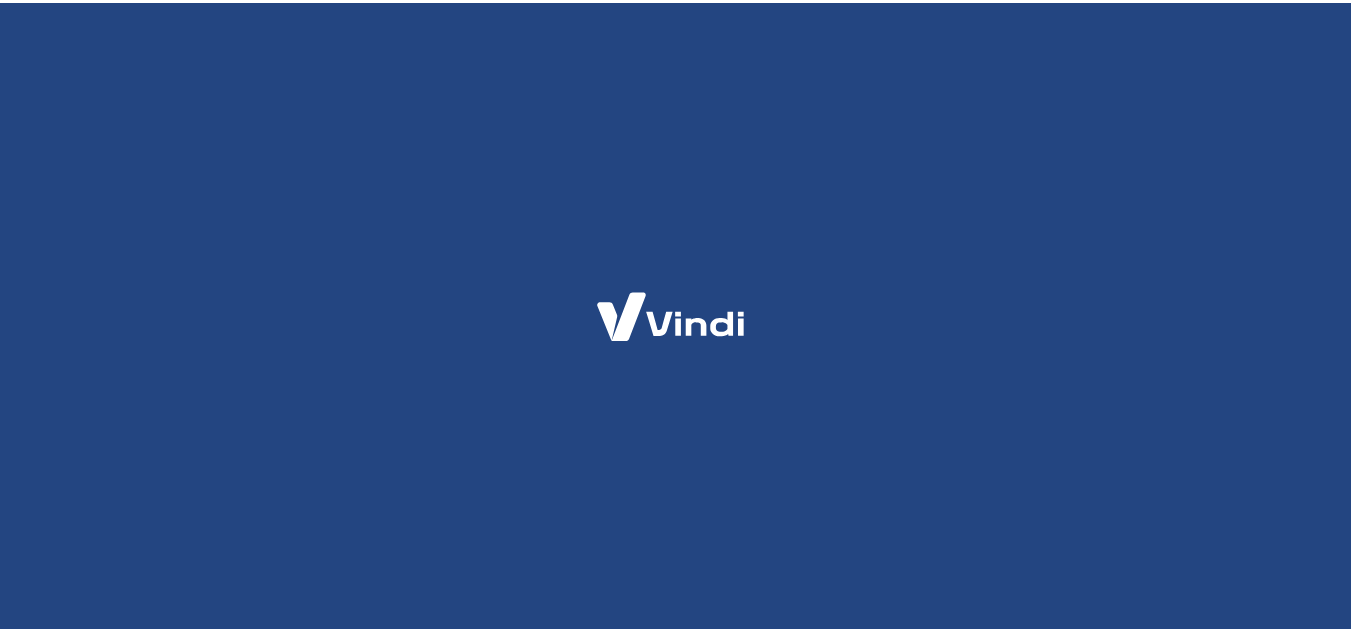 scroll, scrollTop: 0, scrollLeft: 0, axis: both 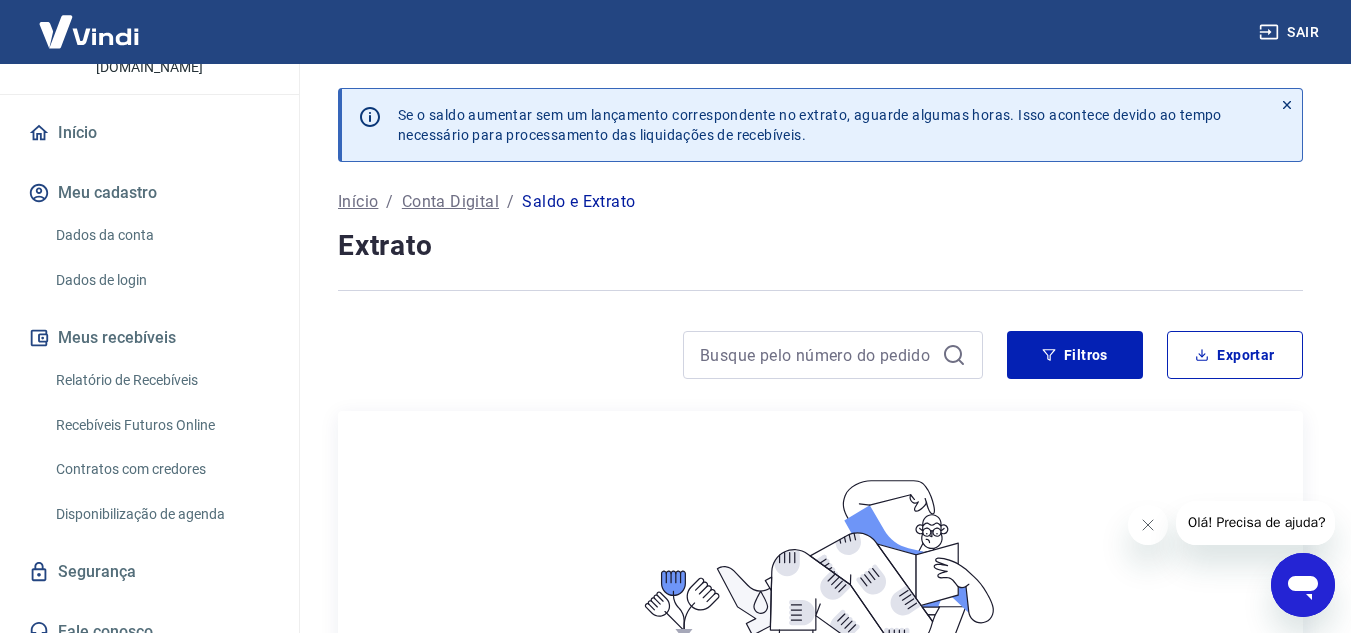 click on "Início" at bounding box center [358, 202] 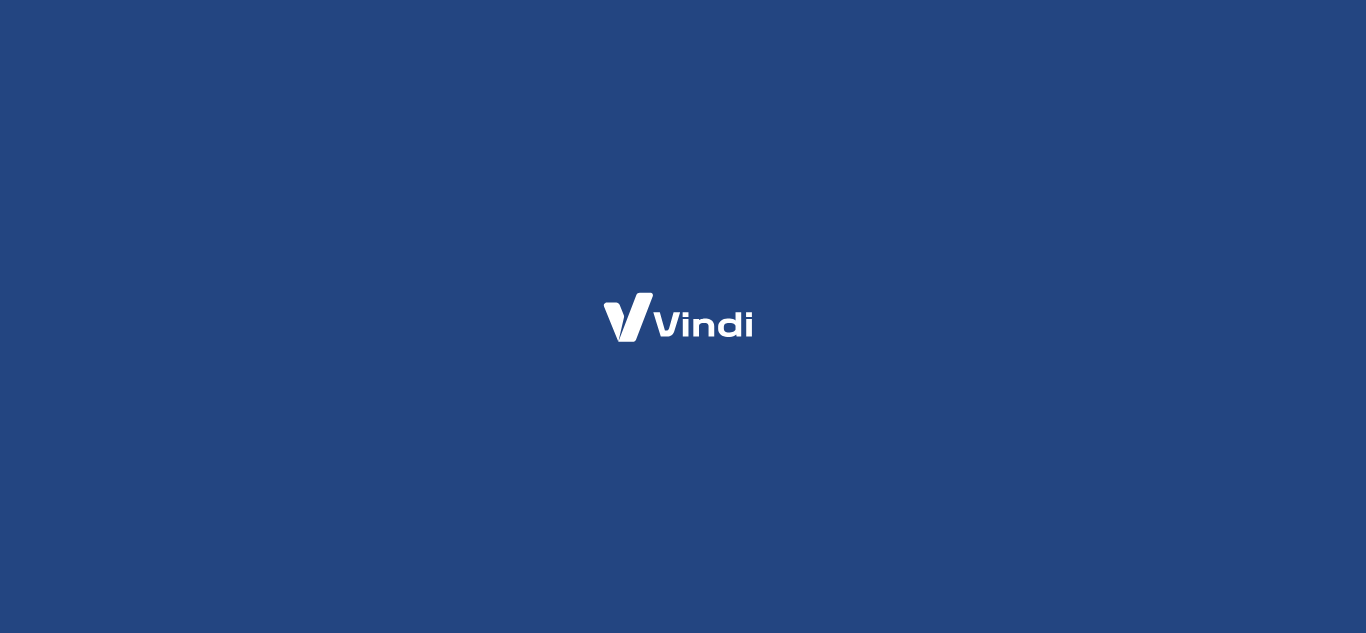 scroll, scrollTop: 0, scrollLeft: 0, axis: both 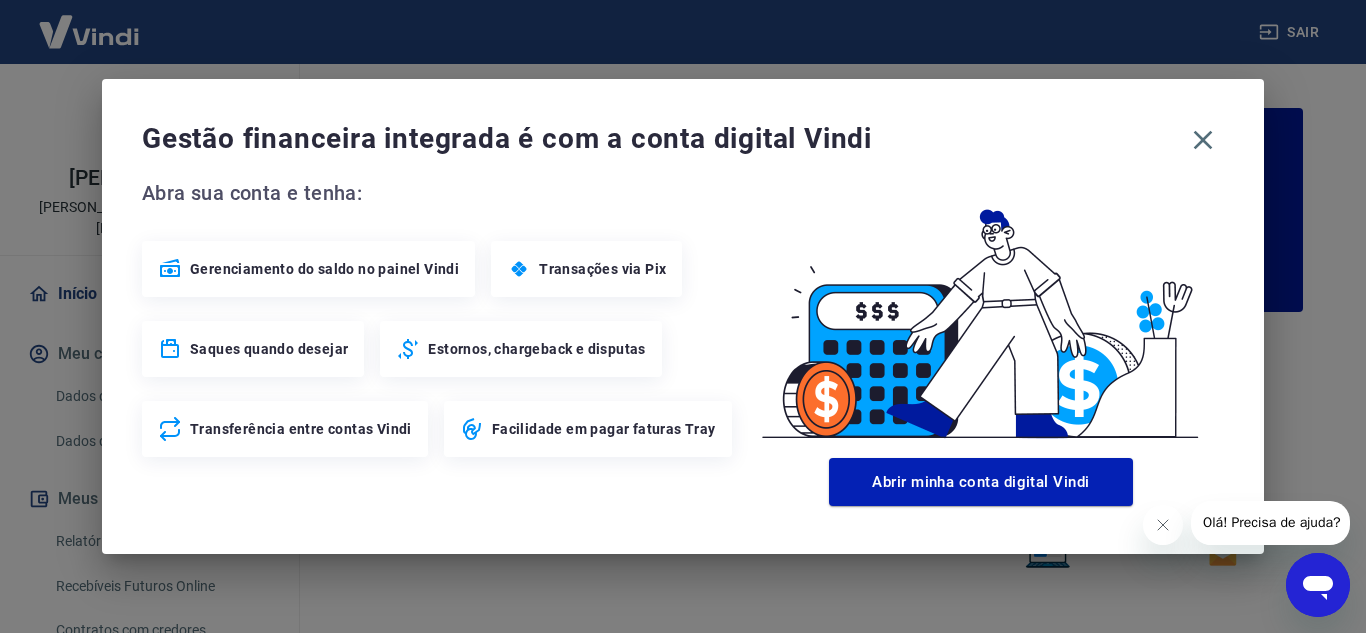 click on "Estornos, chargeback e disputas" at bounding box center (536, 349) 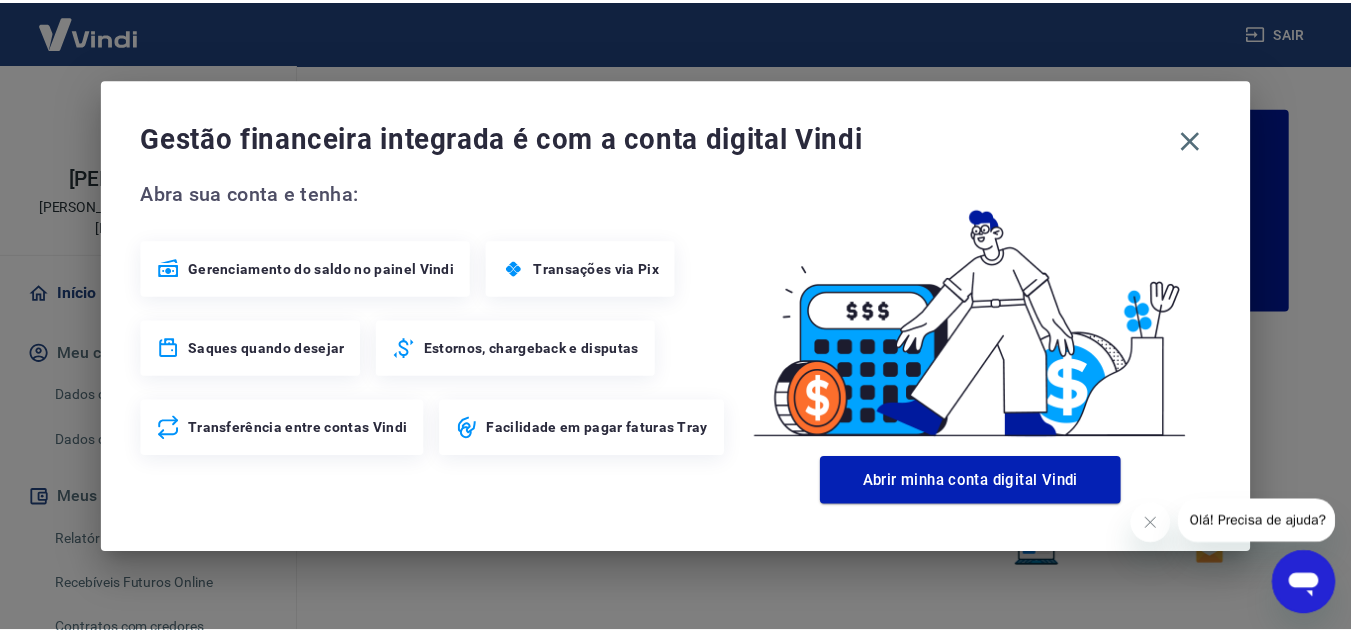 scroll, scrollTop: 0, scrollLeft: 0, axis: both 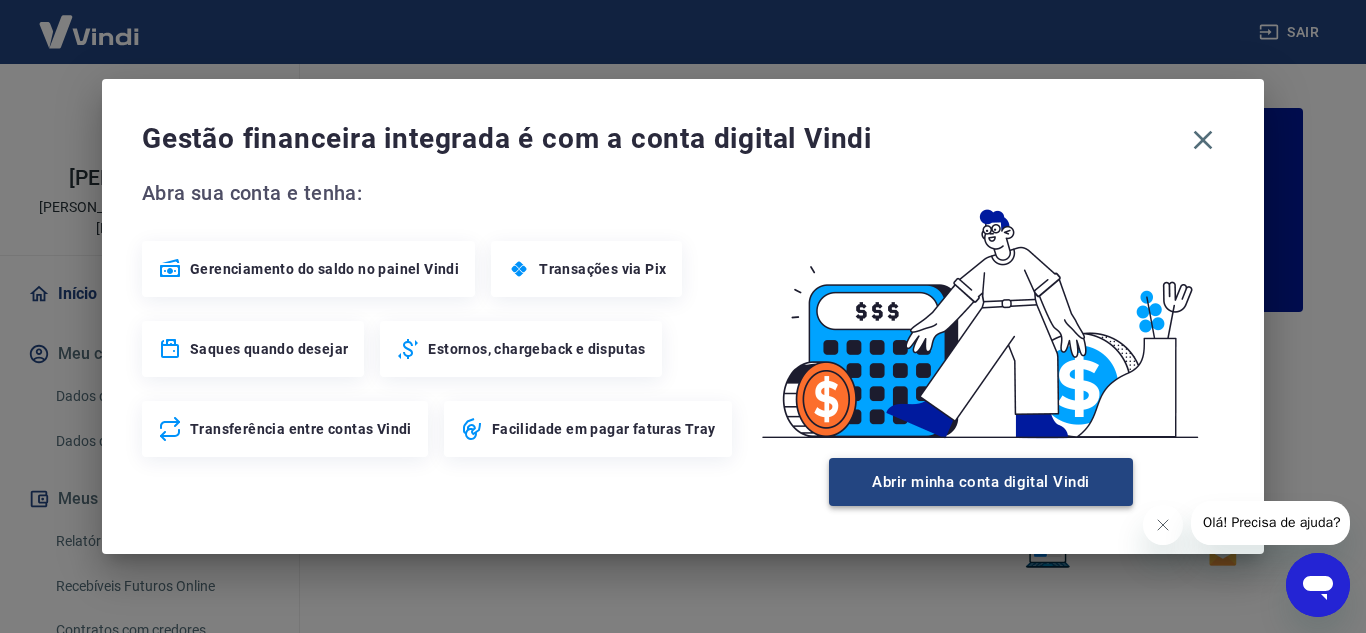click on "Abrir minha conta digital Vindi" at bounding box center (981, 482) 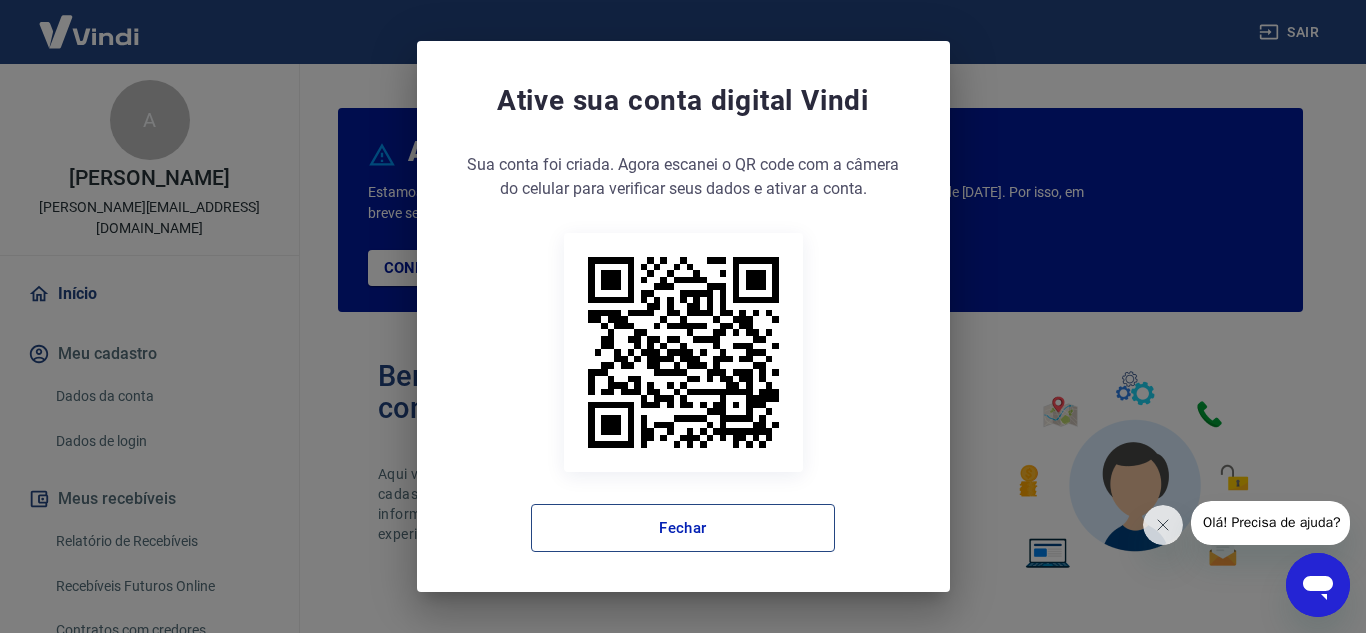 click on "Fechar" at bounding box center [683, 528] 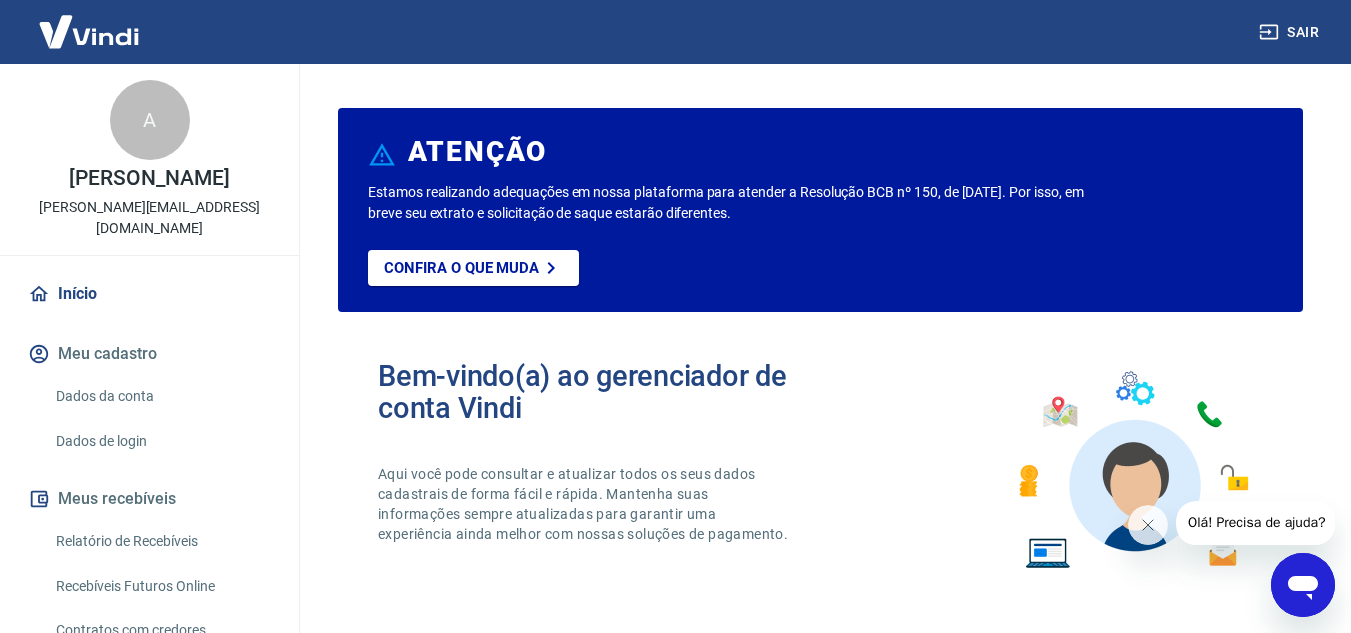 click on "Início" at bounding box center [149, 294] 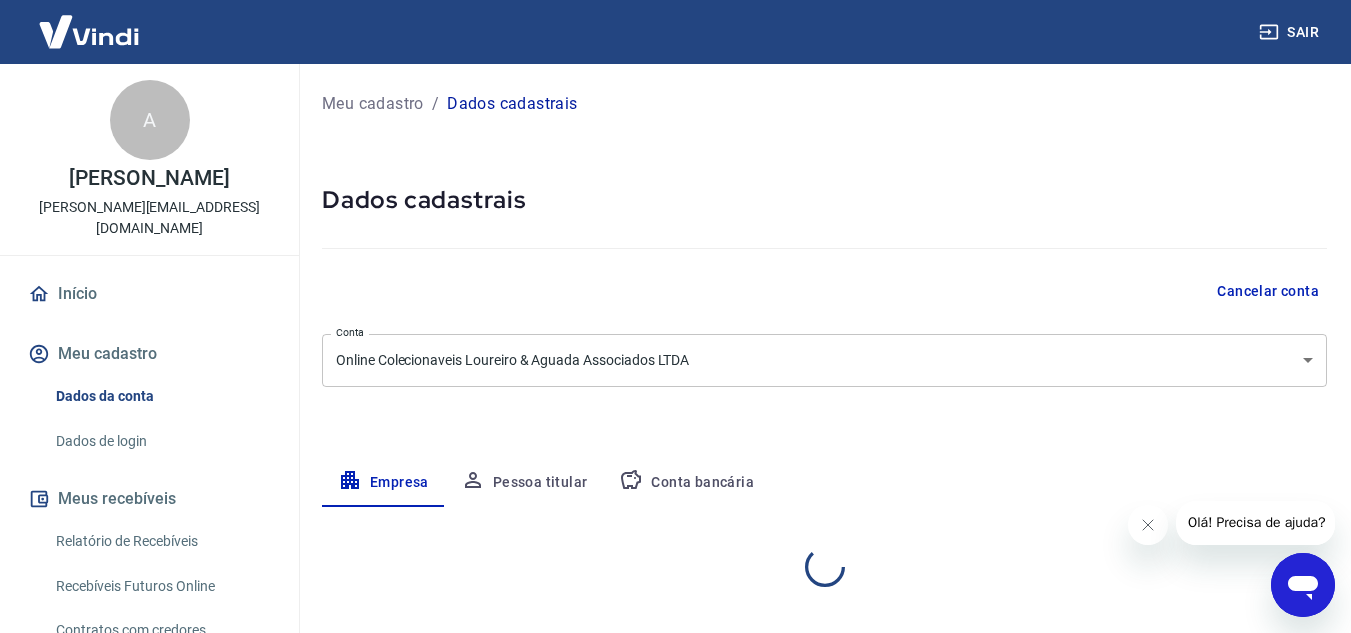 select on "SC" 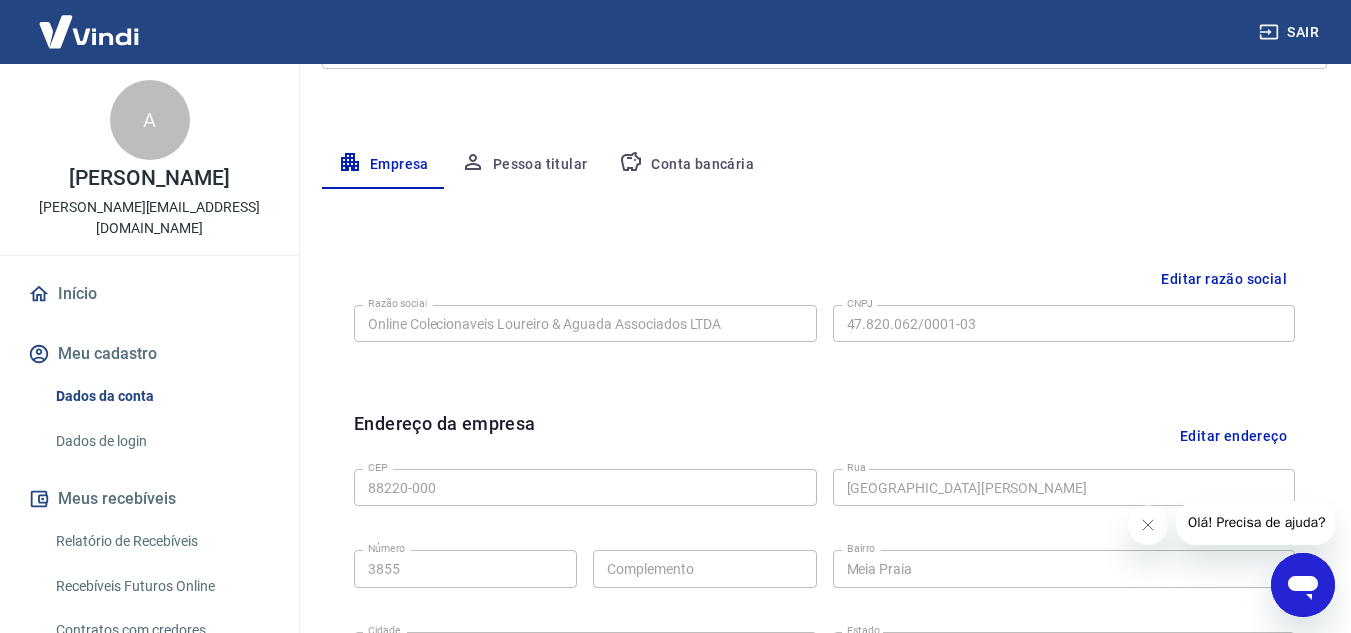 scroll, scrollTop: 309, scrollLeft: 0, axis: vertical 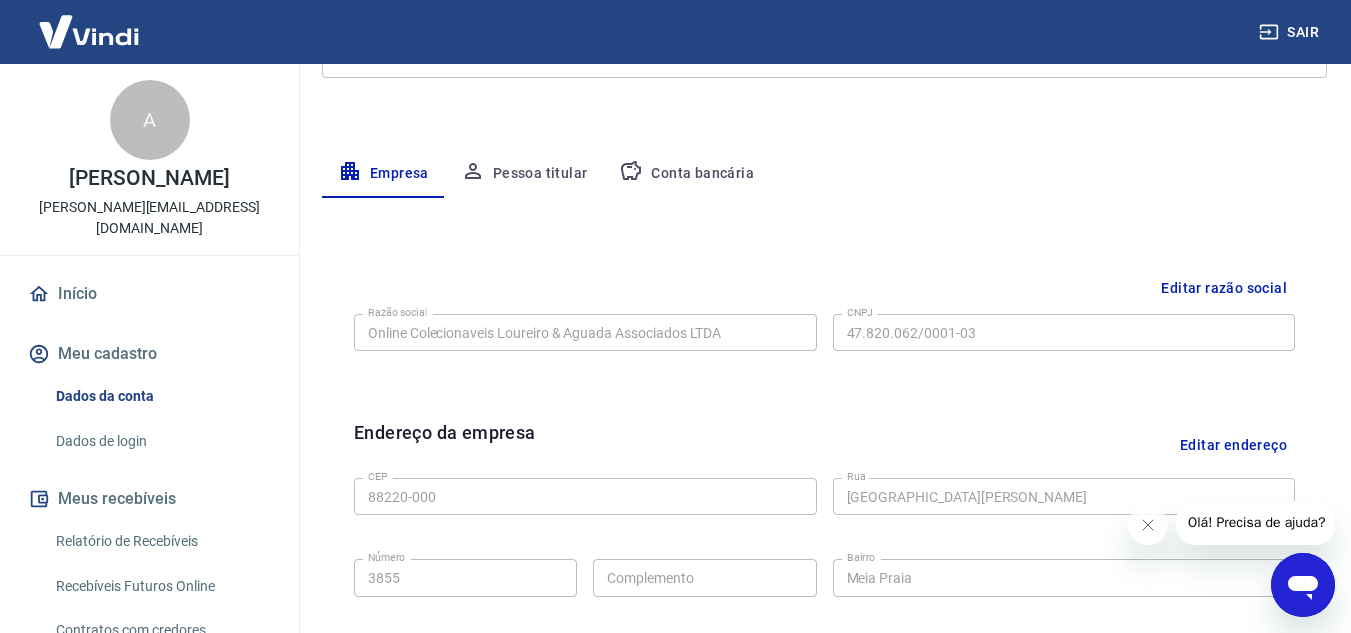 click on "Pessoa titular" at bounding box center [524, 174] 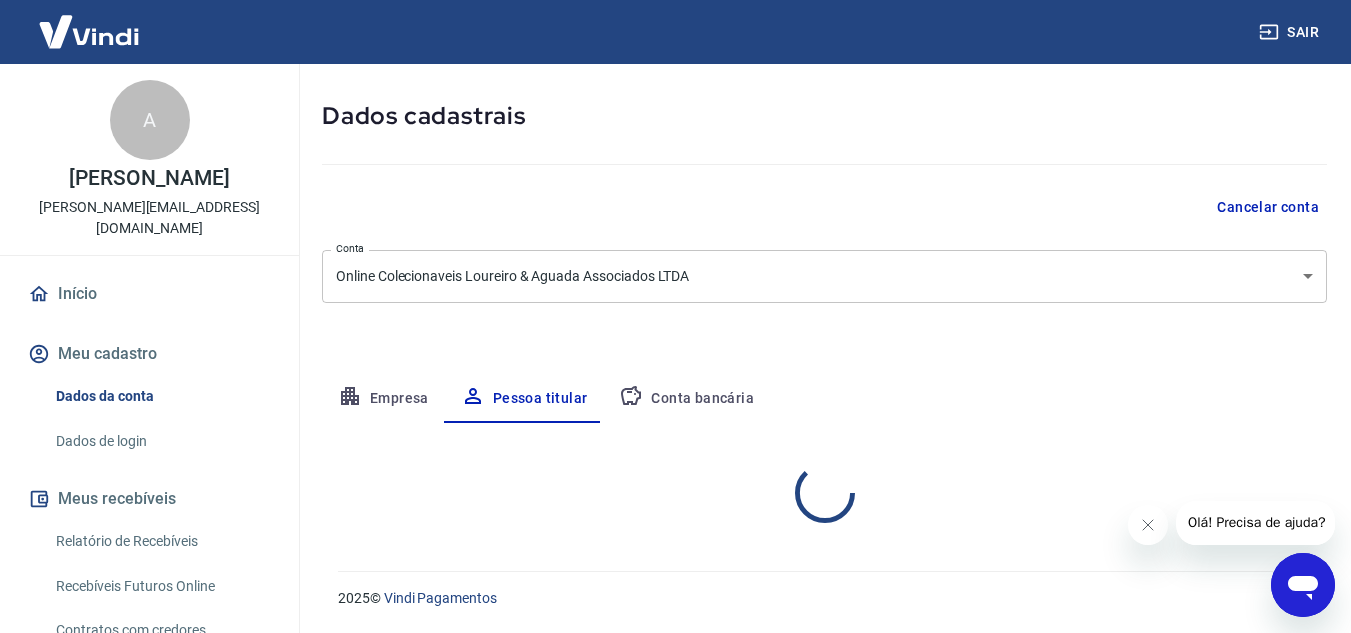 scroll, scrollTop: 167, scrollLeft: 0, axis: vertical 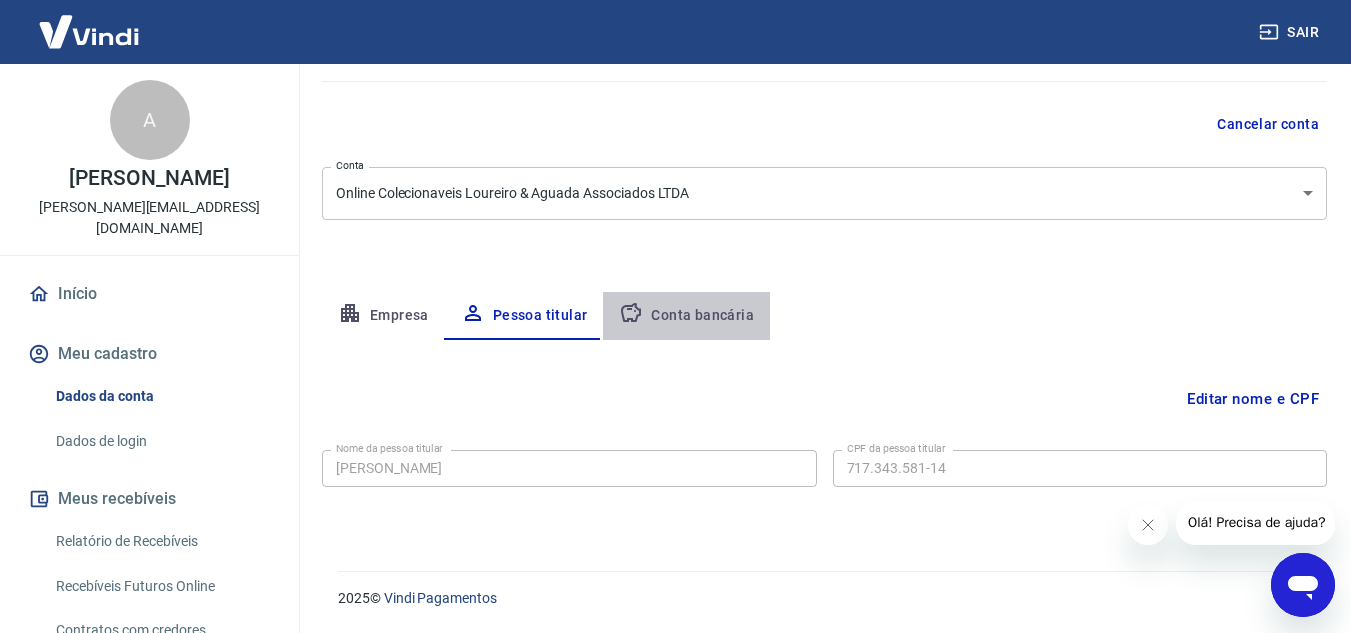 click on "Conta bancária" at bounding box center [686, 316] 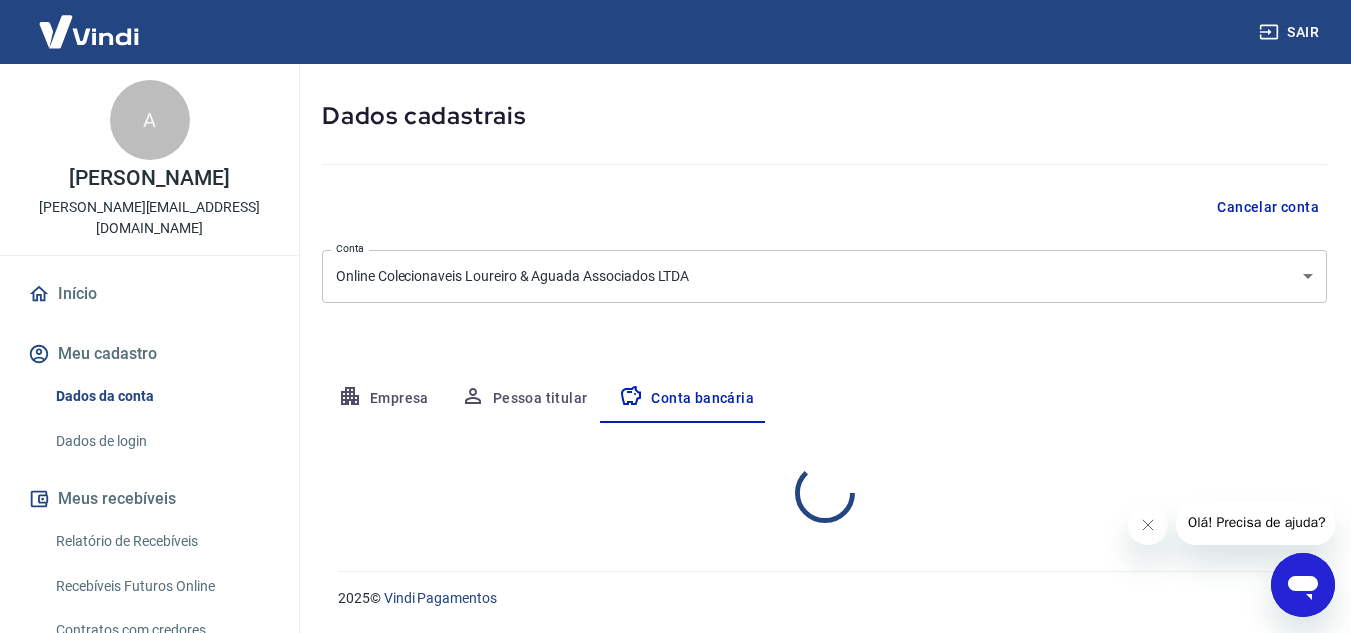 select on "1" 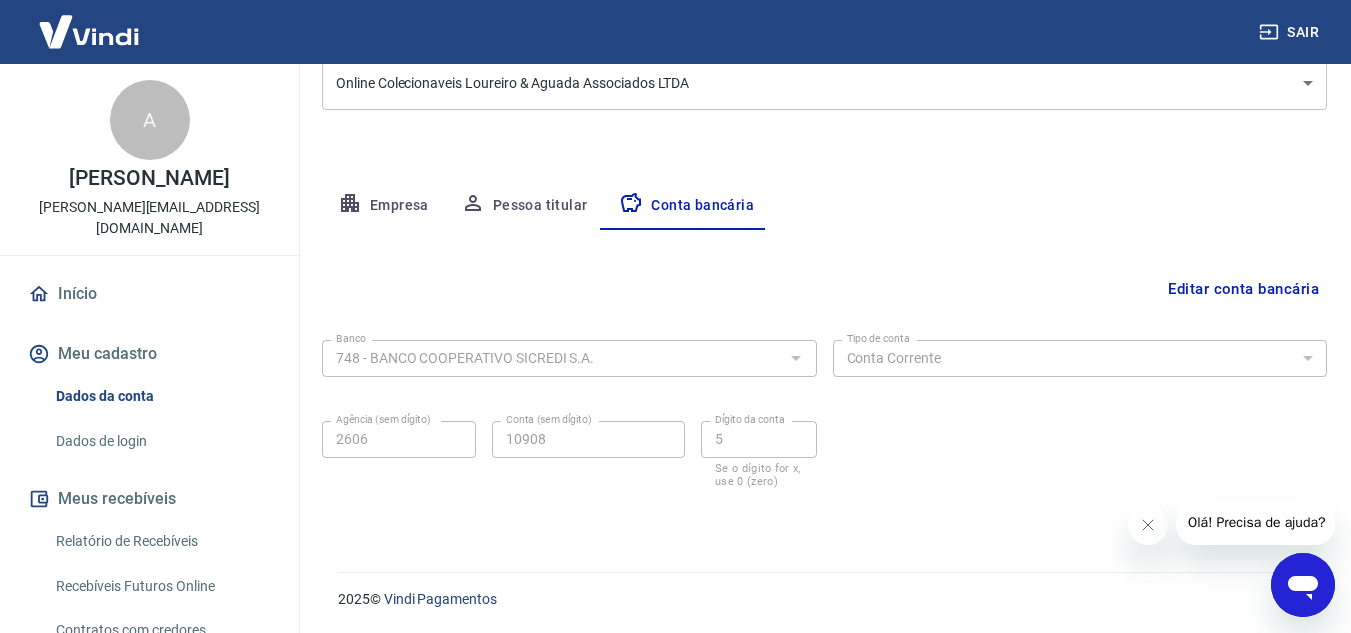 scroll, scrollTop: 278, scrollLeft: 0, axis: vertical 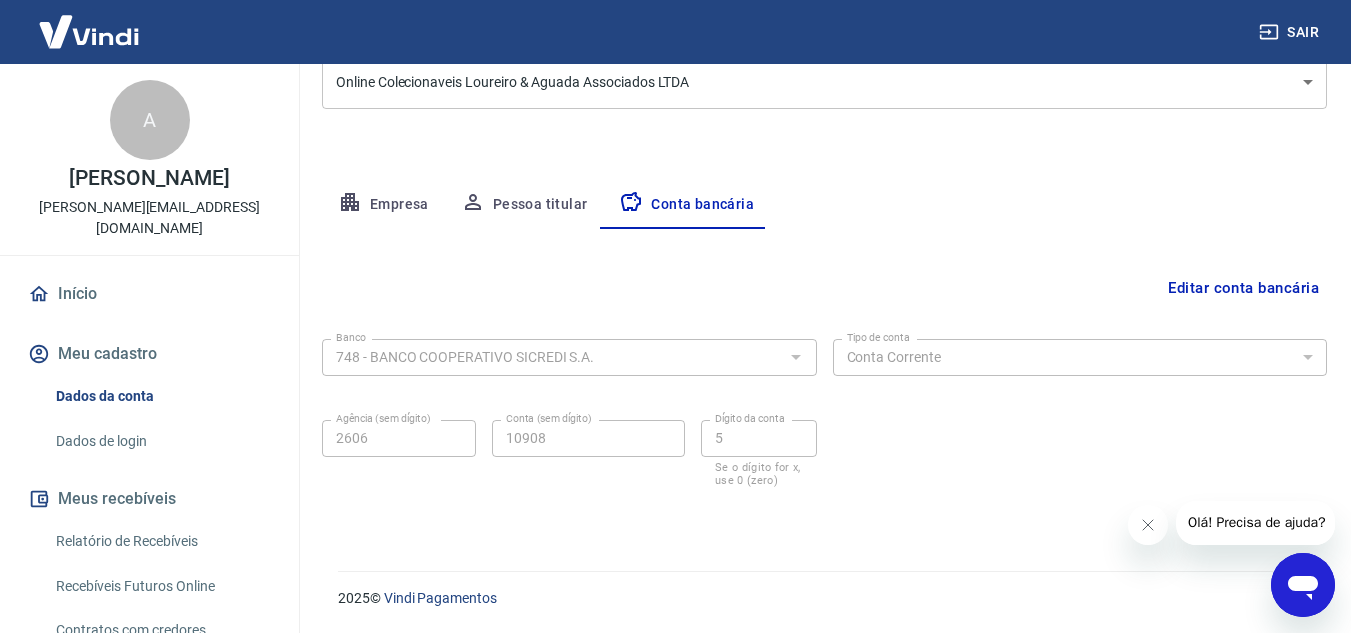 click on "Meus recebíveis" at bounding box center (149, 499) 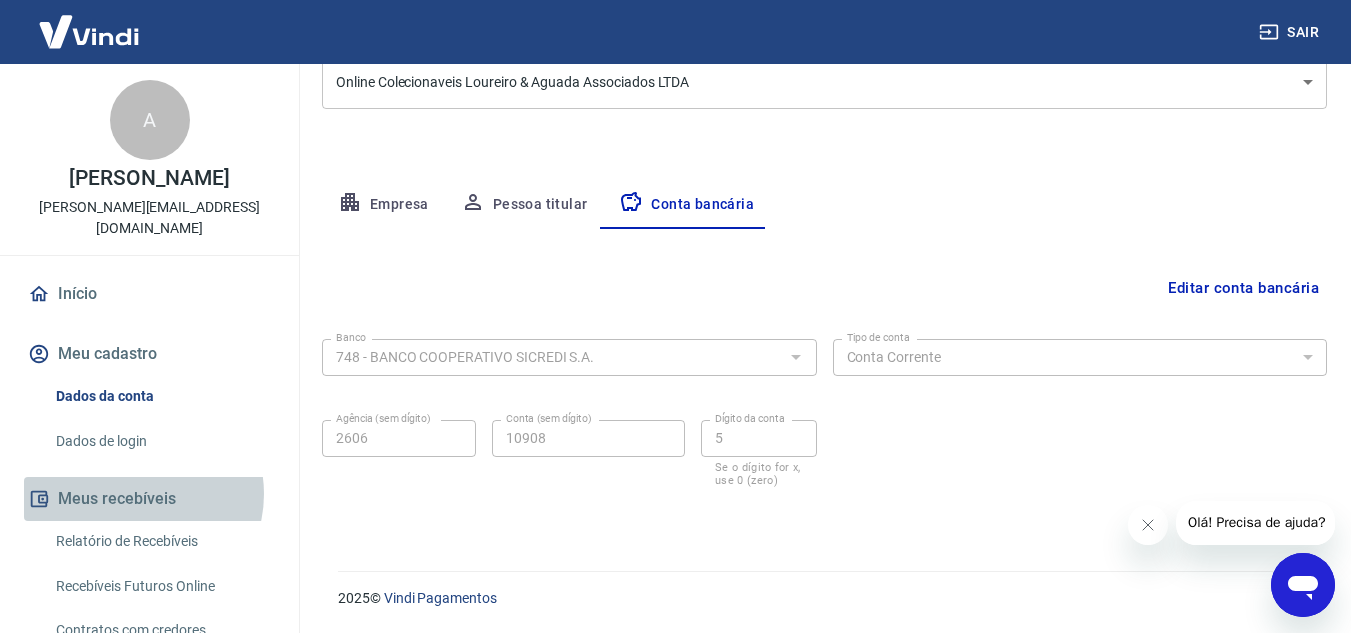 click on "Meus recebíveis" at bounding box center [149, 499] 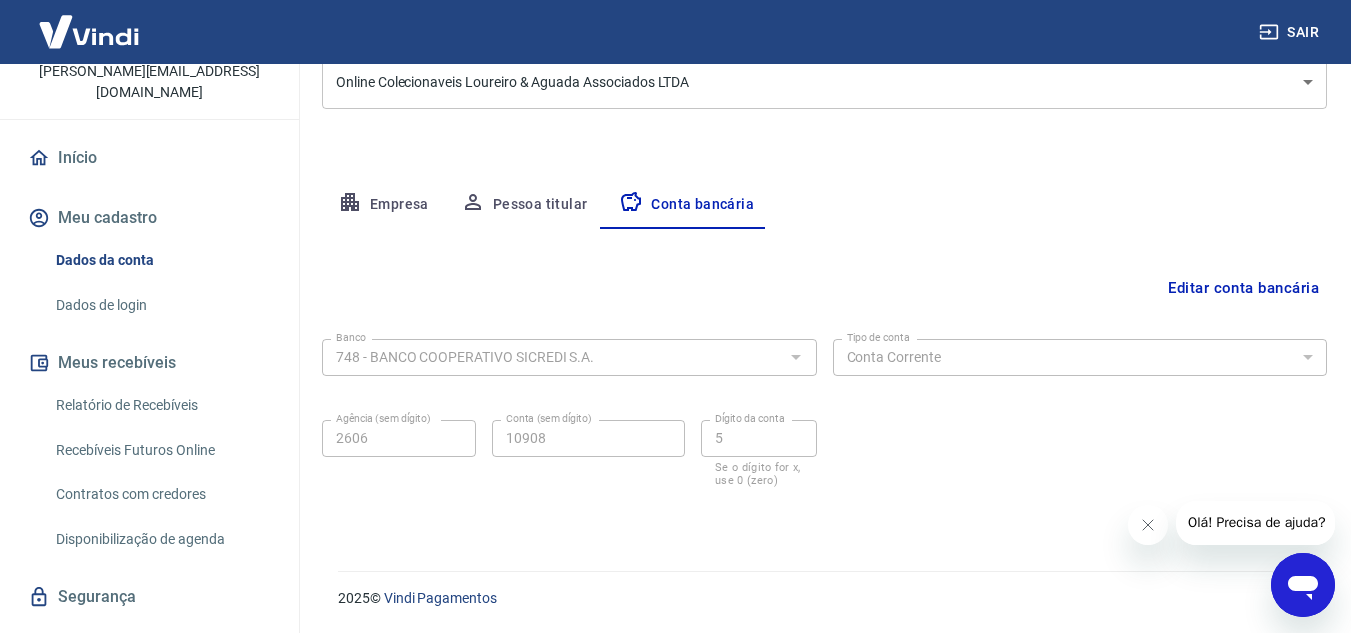 scroll, scrollTop: 161, scrollLeft: 0, axis: vertical 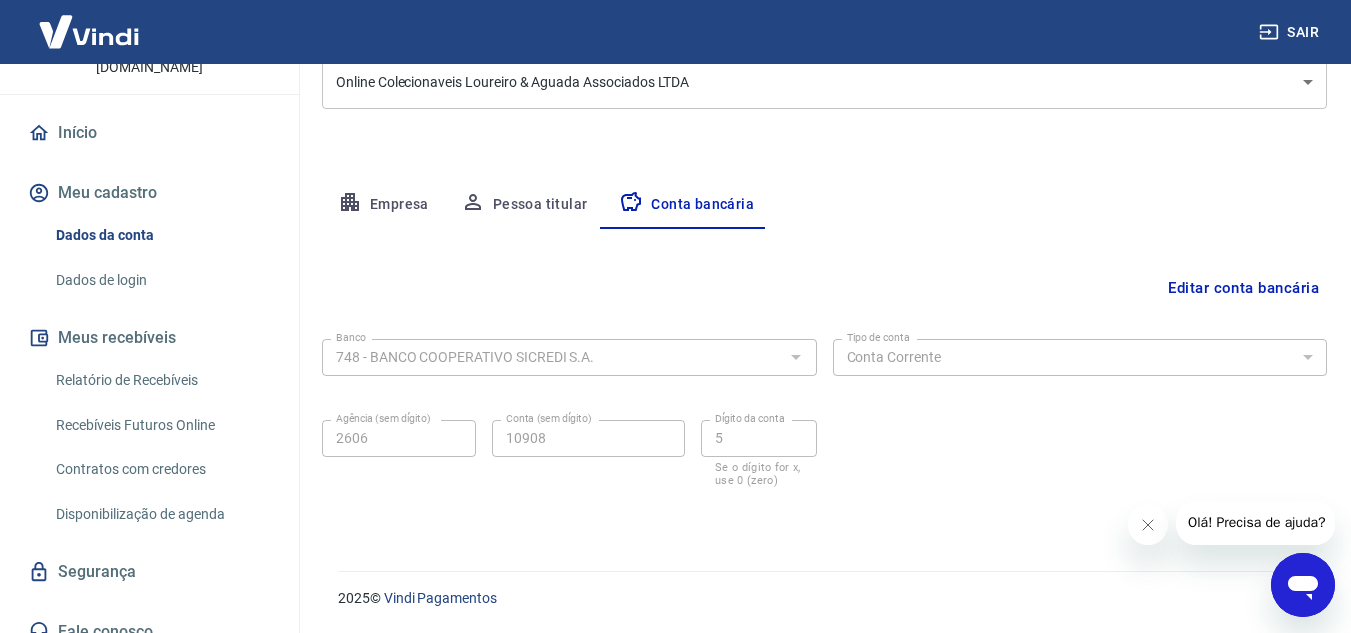 click on "Relatório de Recebíveis" at bounding box center (161, 380) 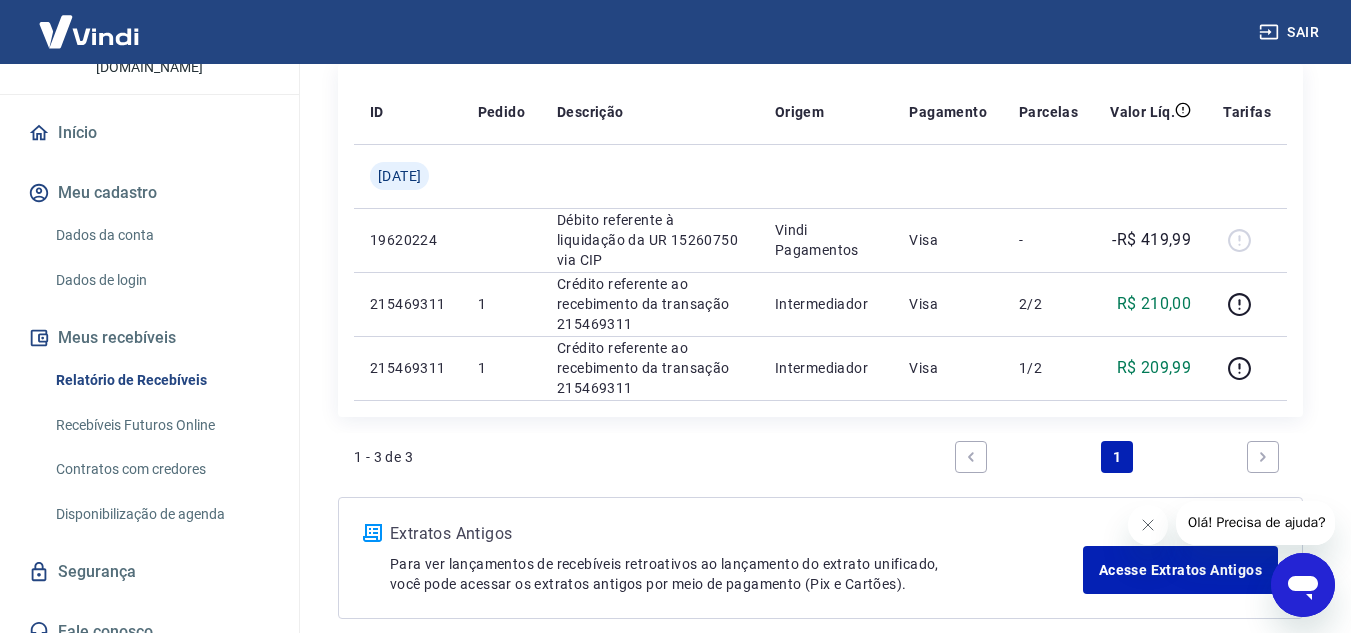 scroll, scrollTop: 300, scrollLeft: 0, axis: vertical 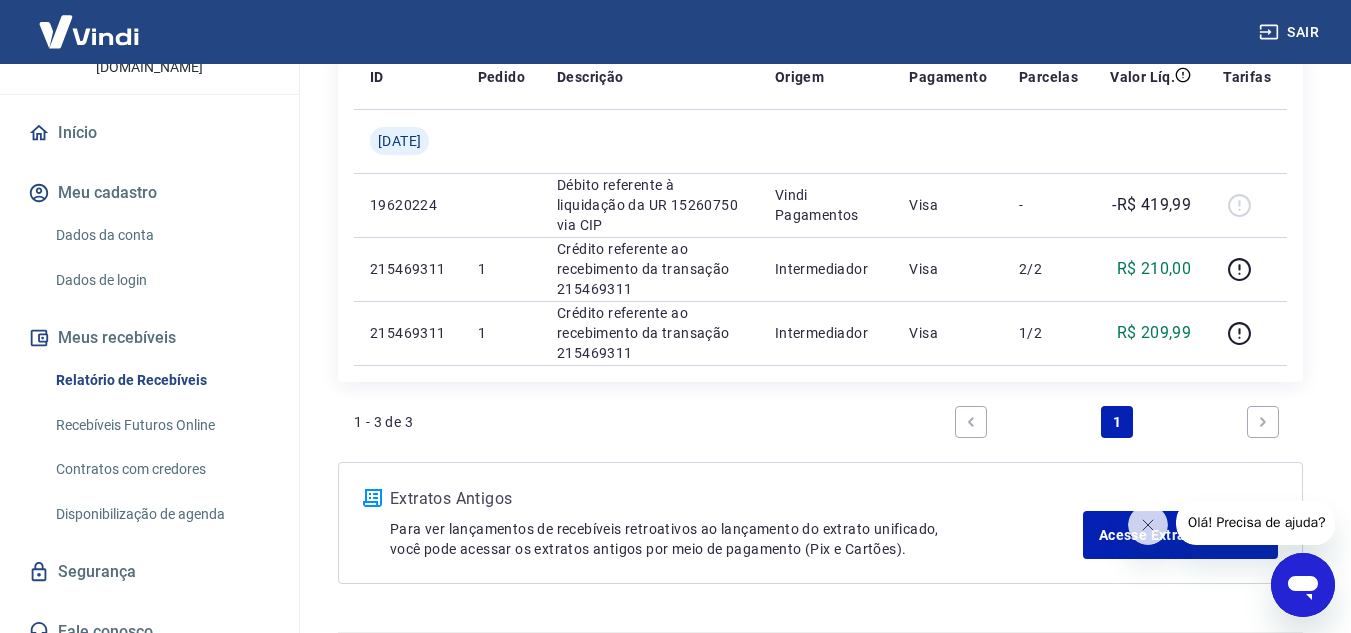 click at bounding box center [1263, 422] 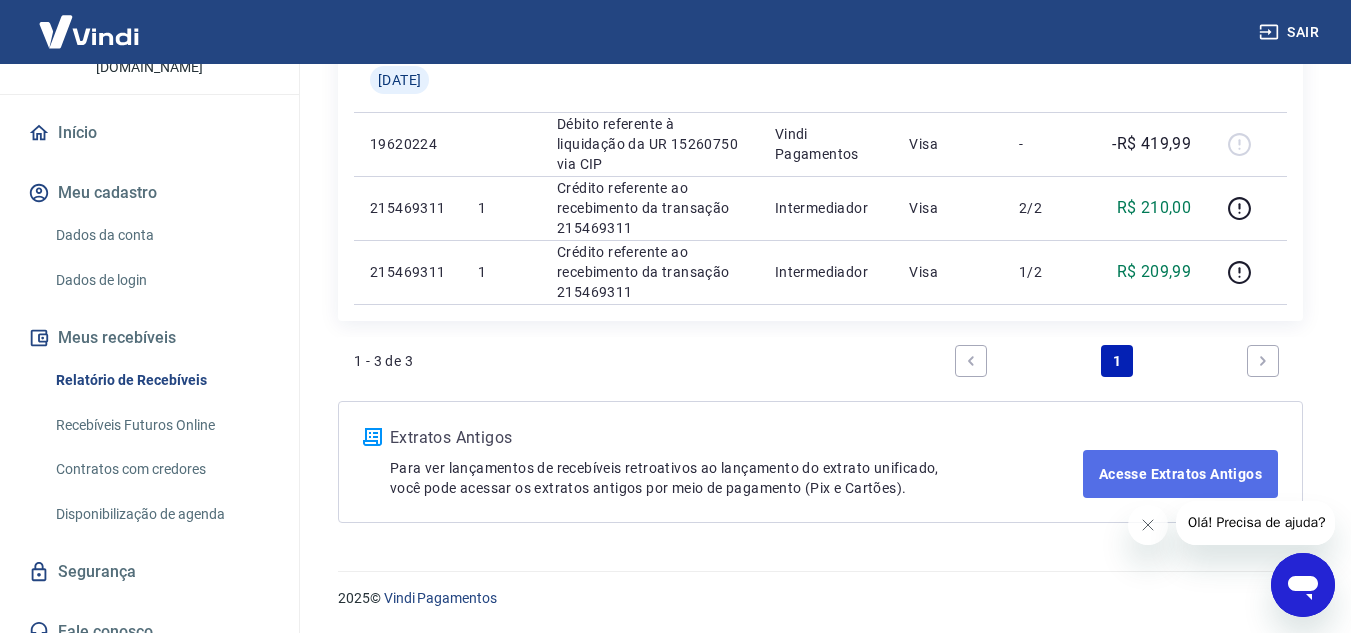 click on "Acesse Extratos Antigos" at bounding box center (1180, 474) 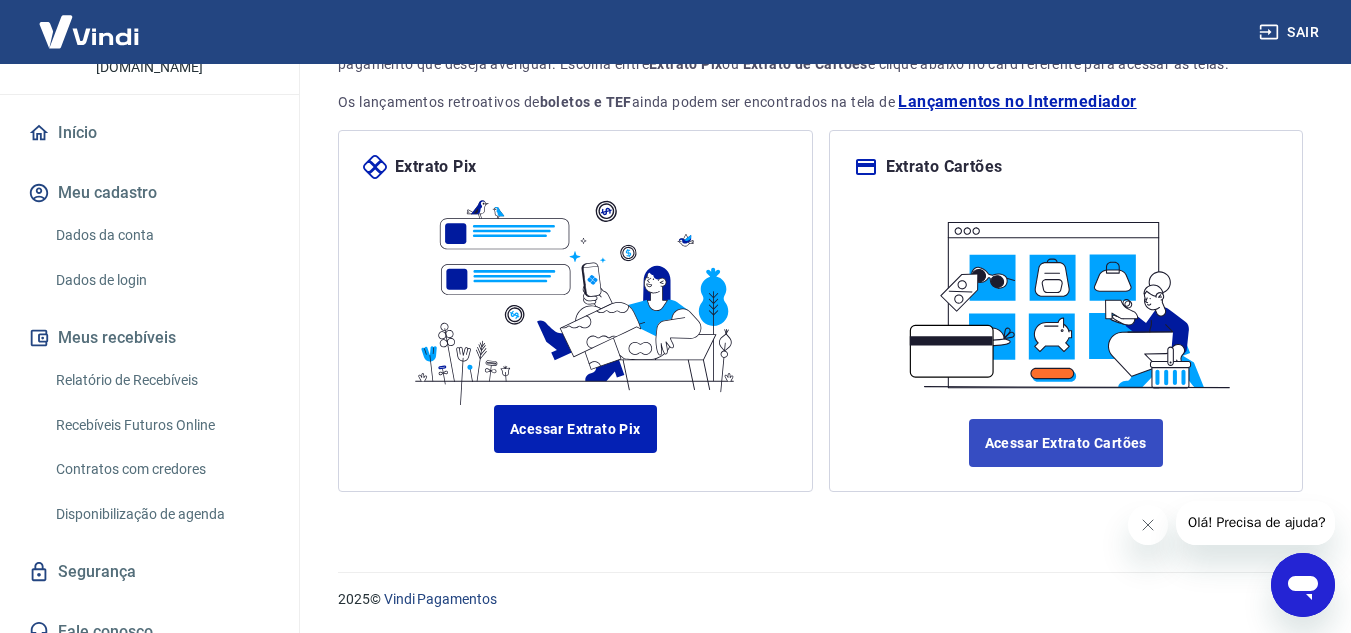 scroll, scrollTop: 0, scrollLeft: 0, axis: both 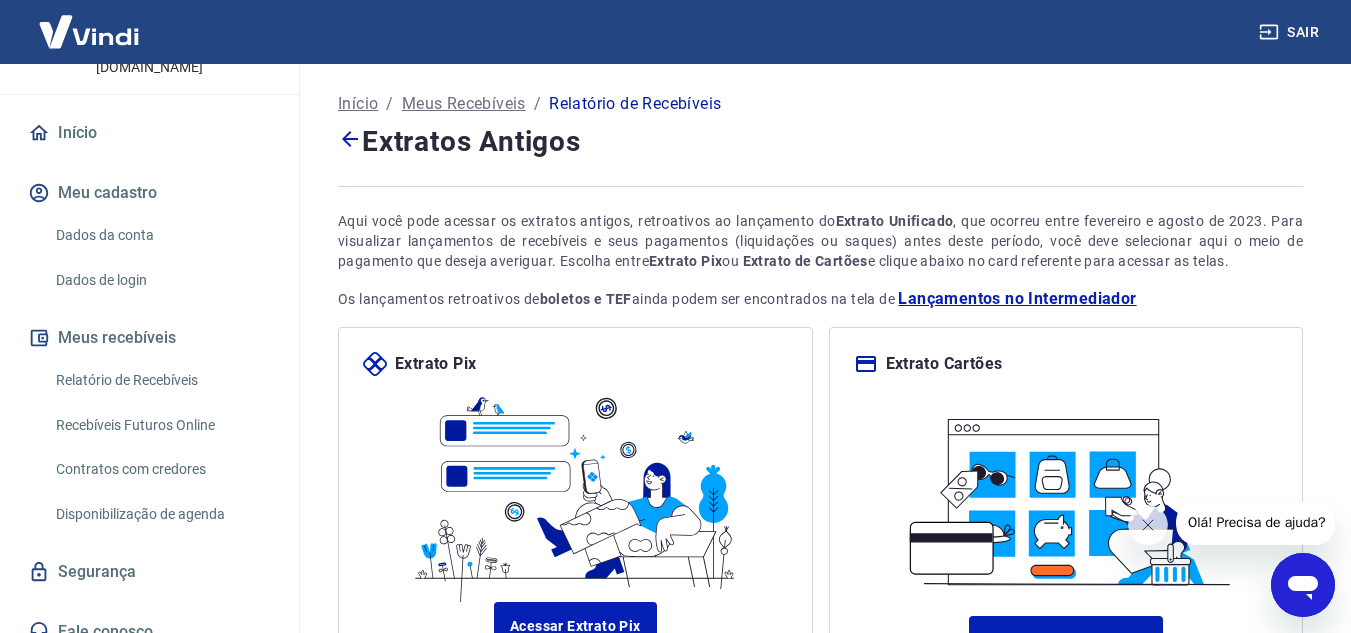 click on "Lançamentos no Intermediador" at bounding box center (1017, 299) 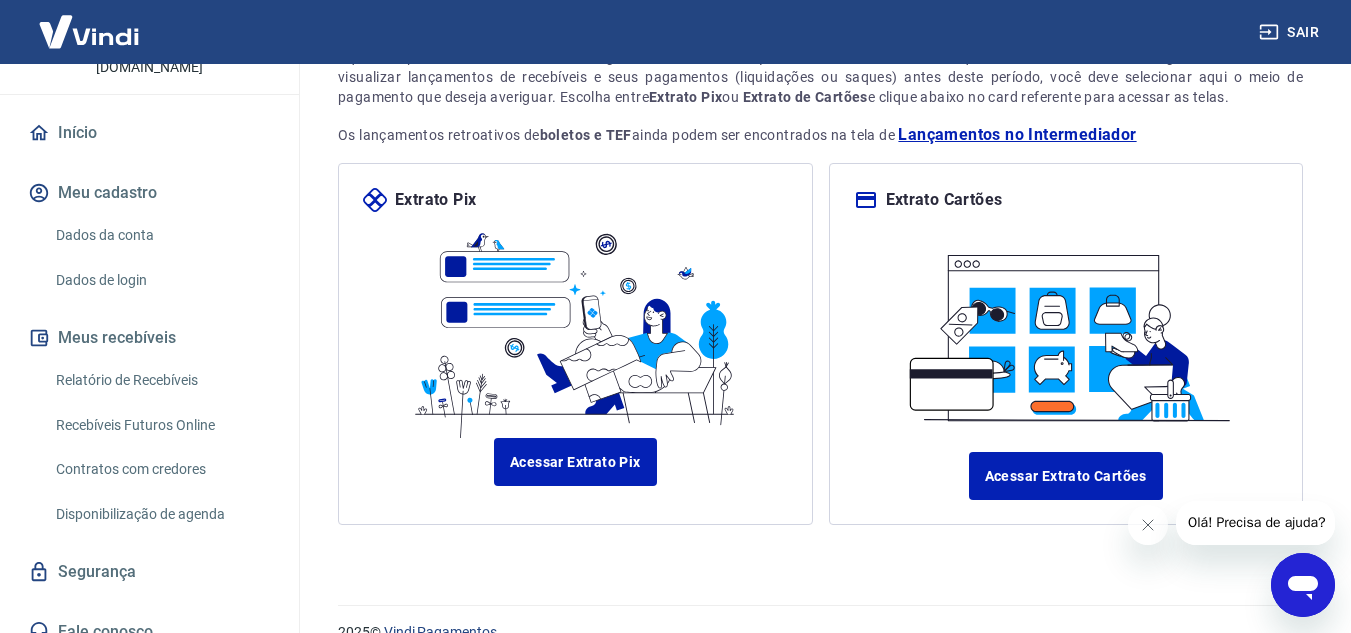 scroll, scrollTop: 197, scrollLeft: 0, axis: vertical 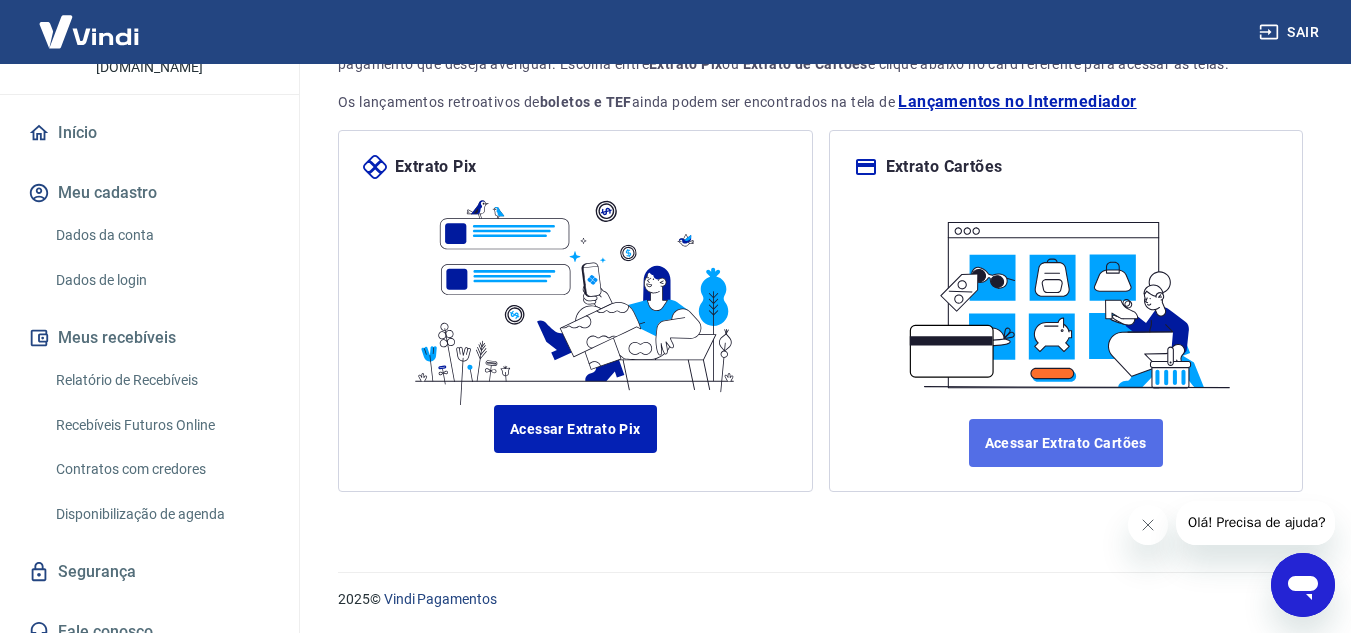 click on "Acessar Extrato Cartões" at bounding box center [1066, 443] 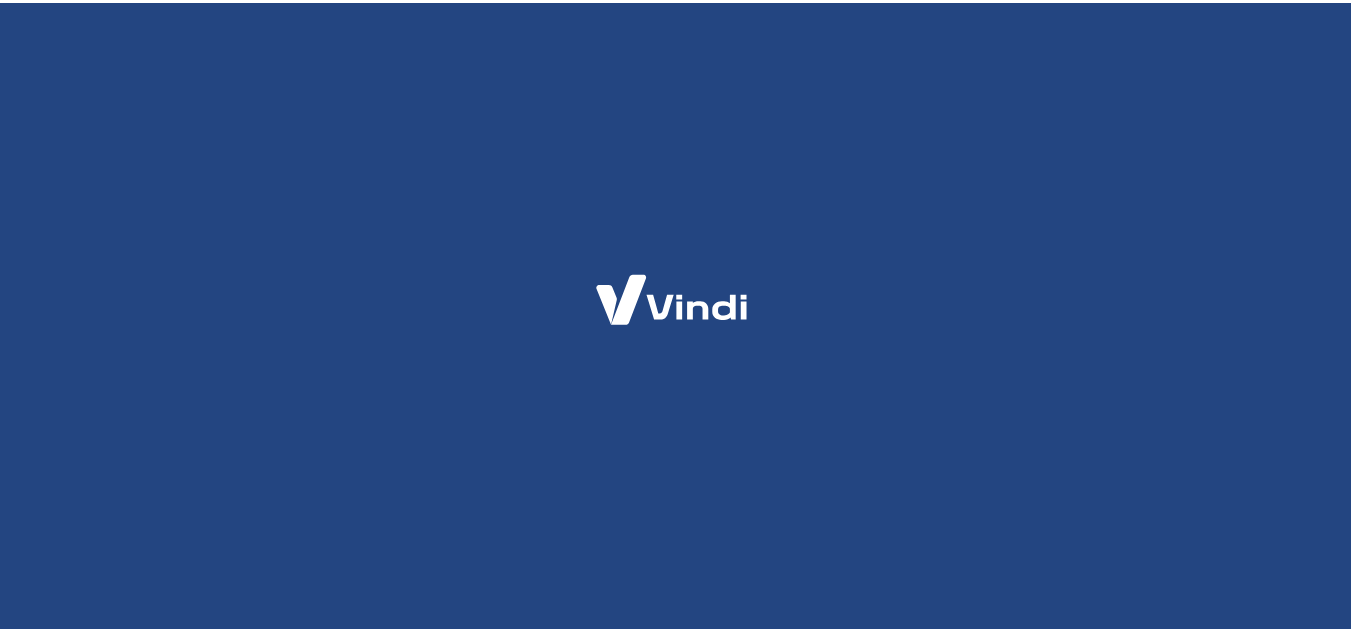 scroll, scrollTop: 0, scrollLeft: 0, axis: both 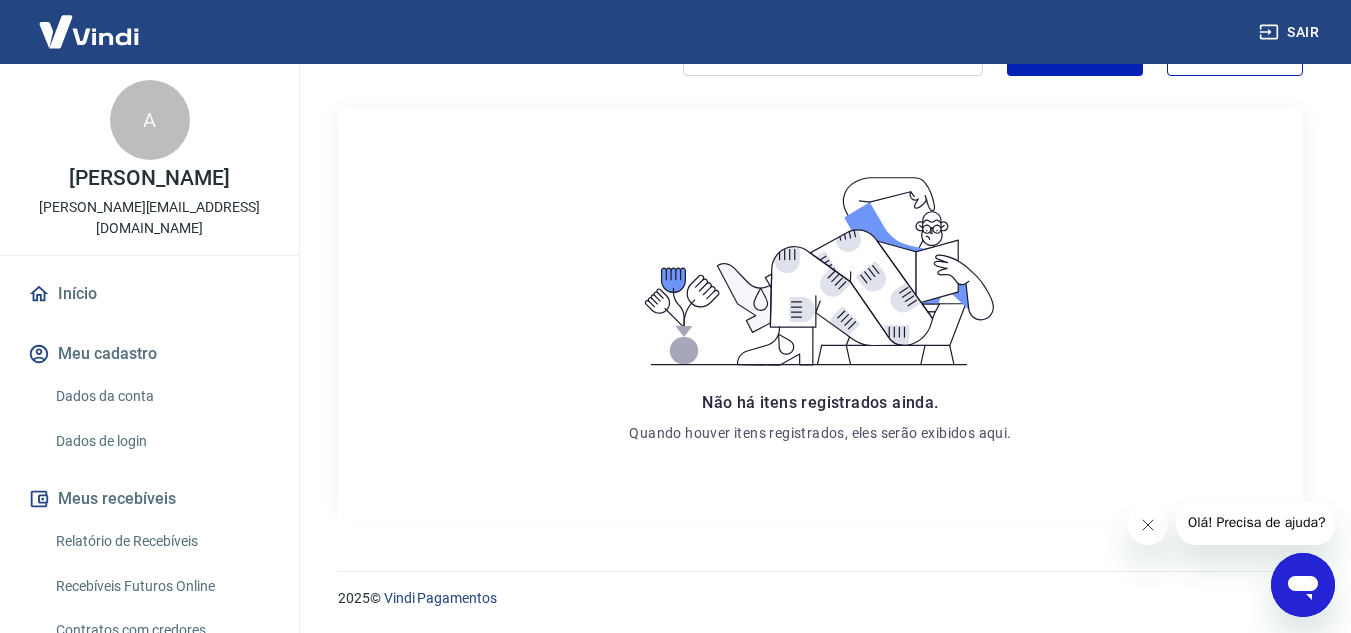 click at bounding box center [1147, 525] 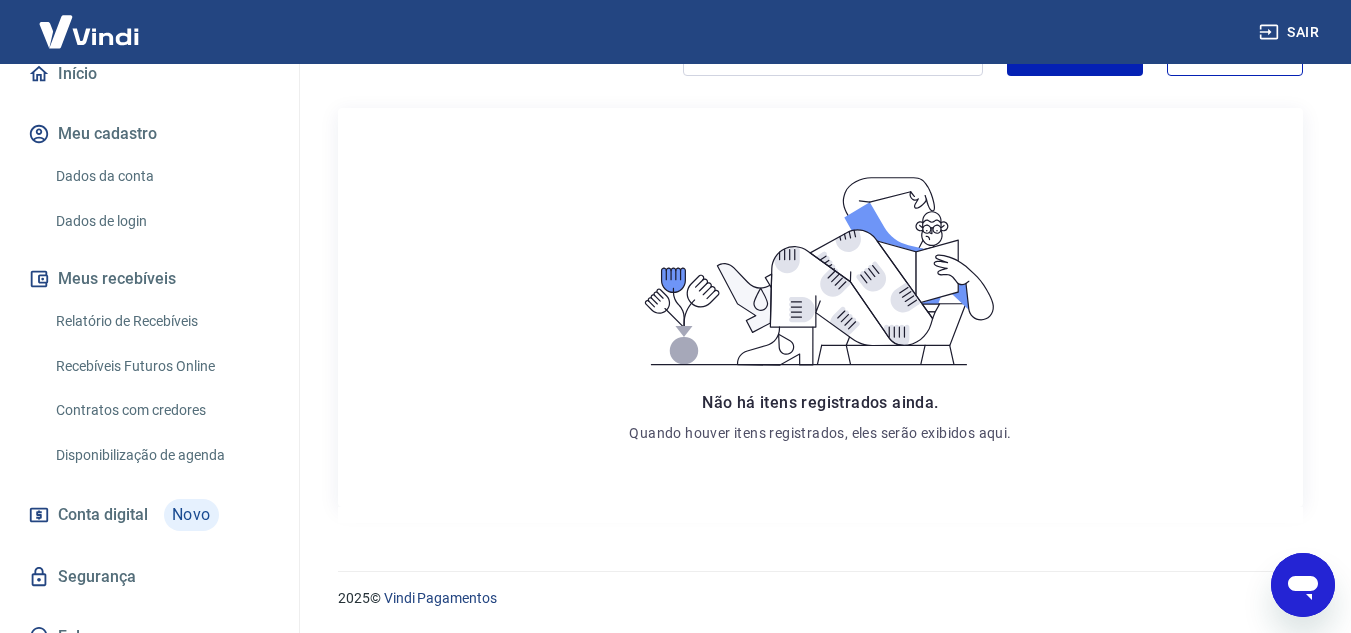 scroll, scrollTop: 225, scrollLeft: 0, axis: vertical 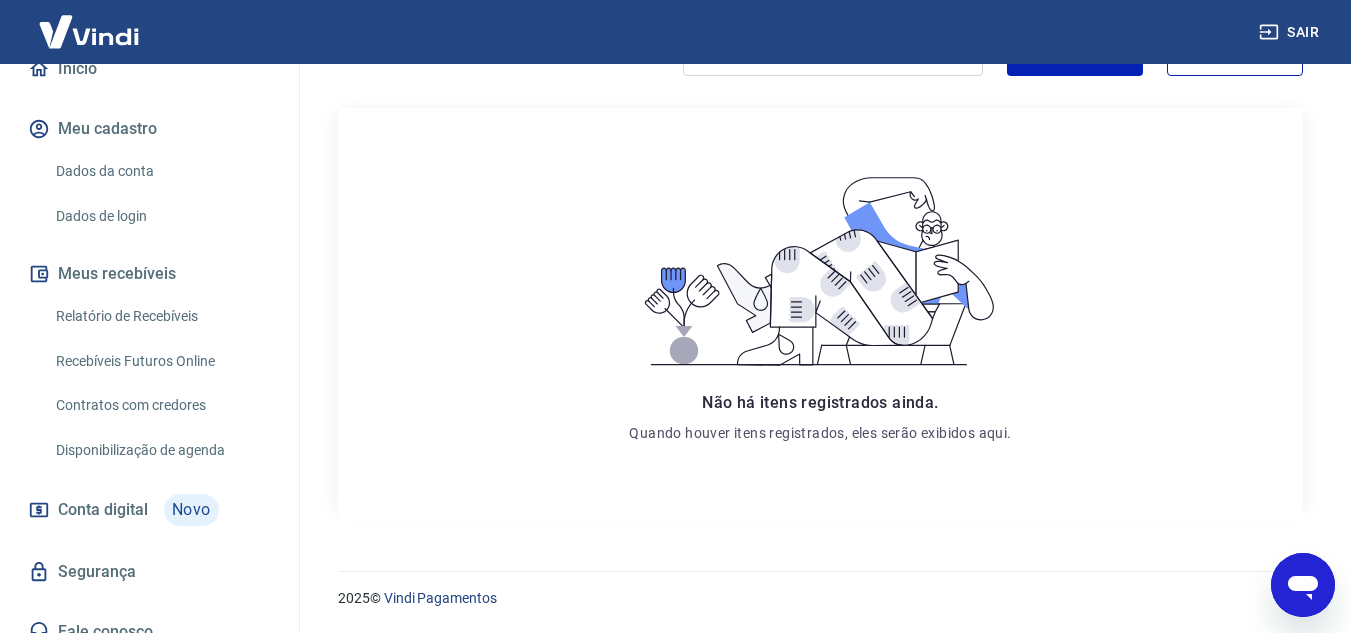 click on "Conta digital" at bounding box center [103, 510] 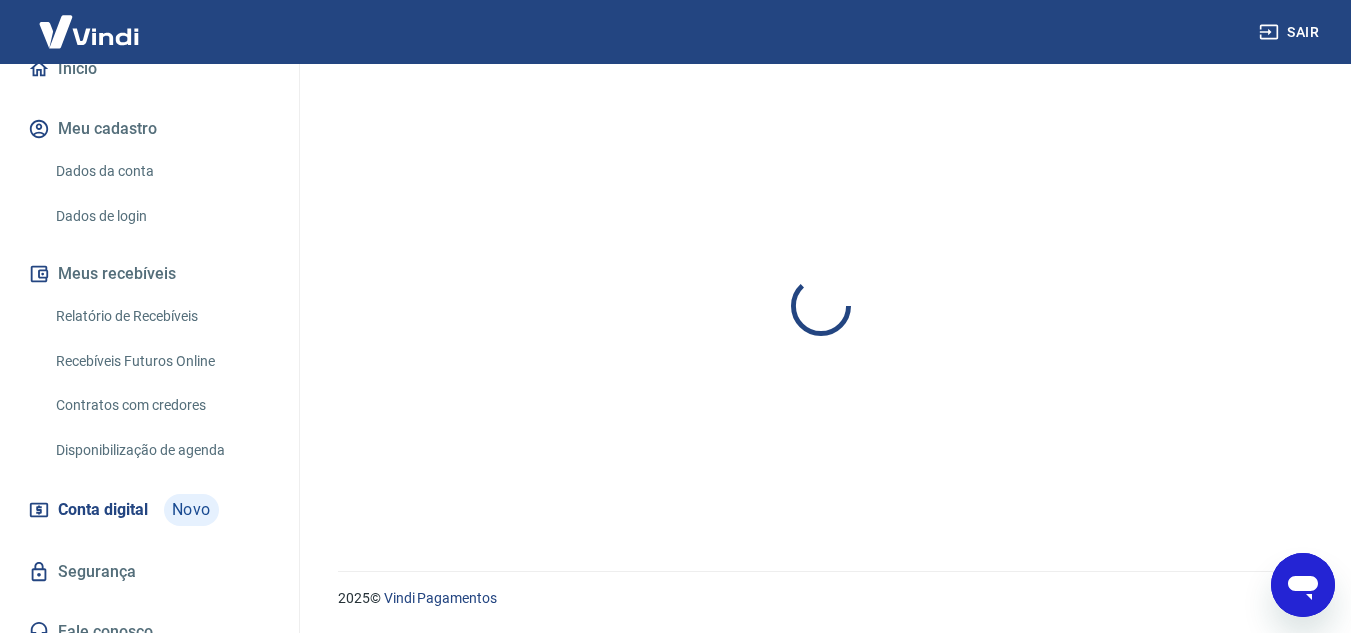 scroll, scrollTop: 0, scrollLeft: 0, axis: both 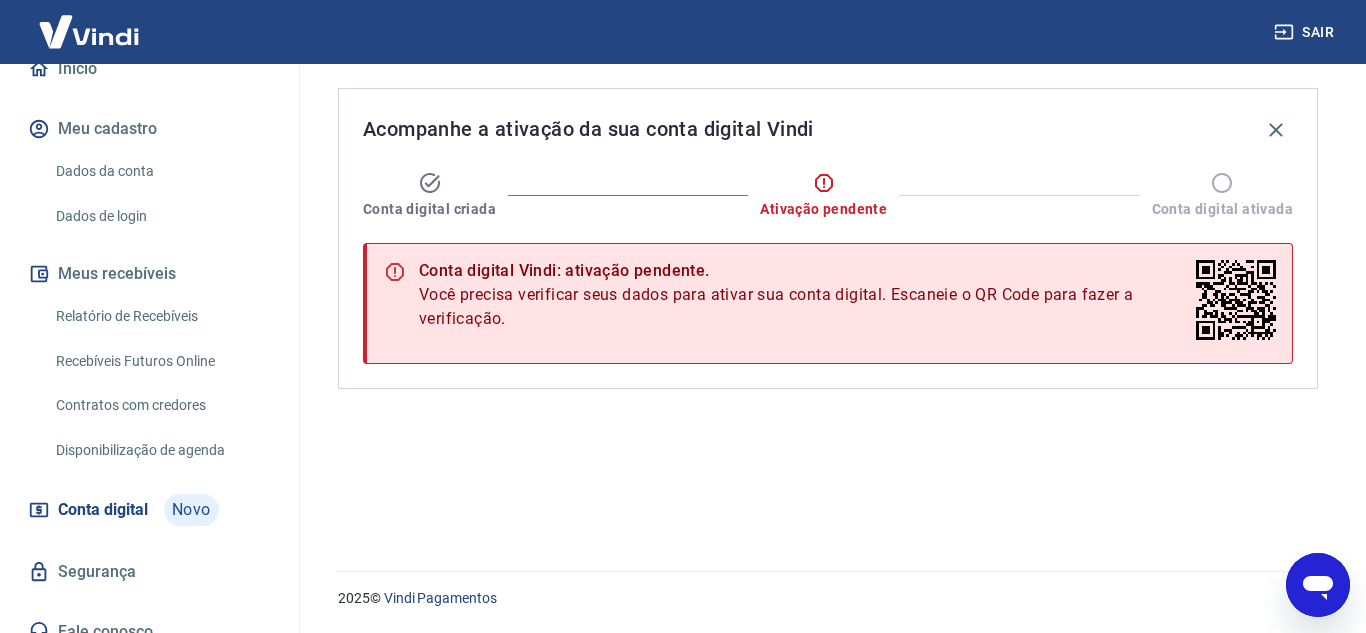 click on "Disponibilização de agenda" at bounding box center [161, 450] 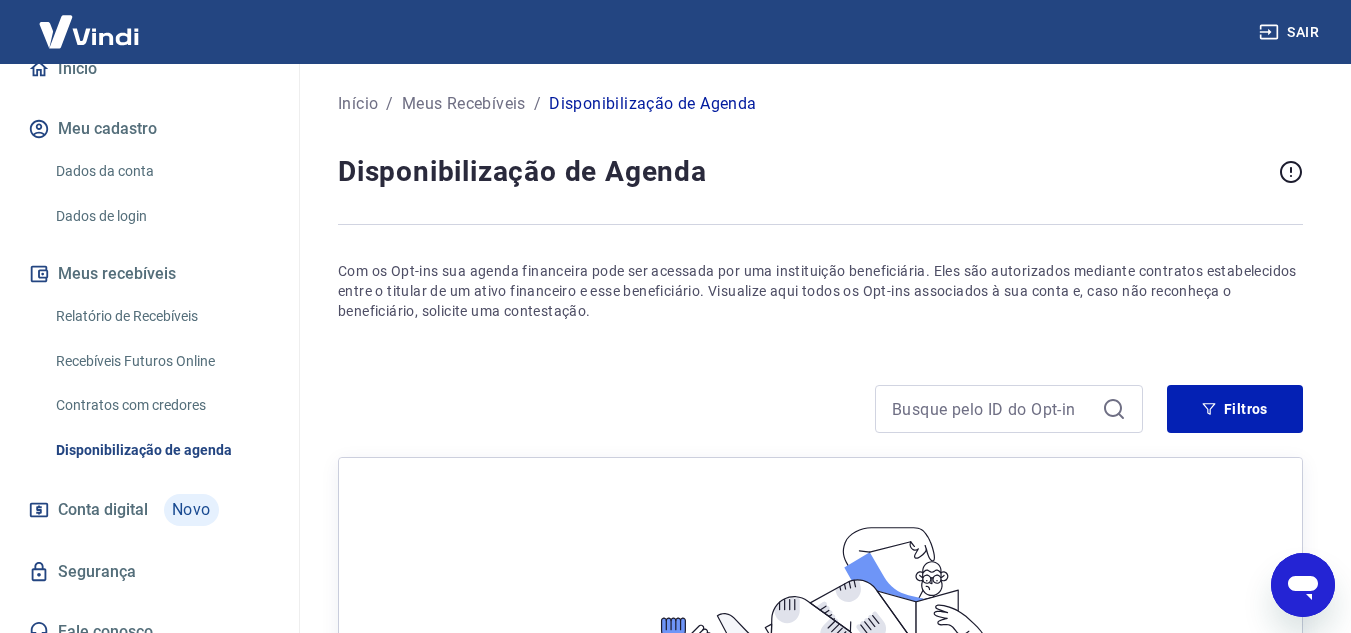 click on "Contratos com credores" at bounding box center (161, 405) 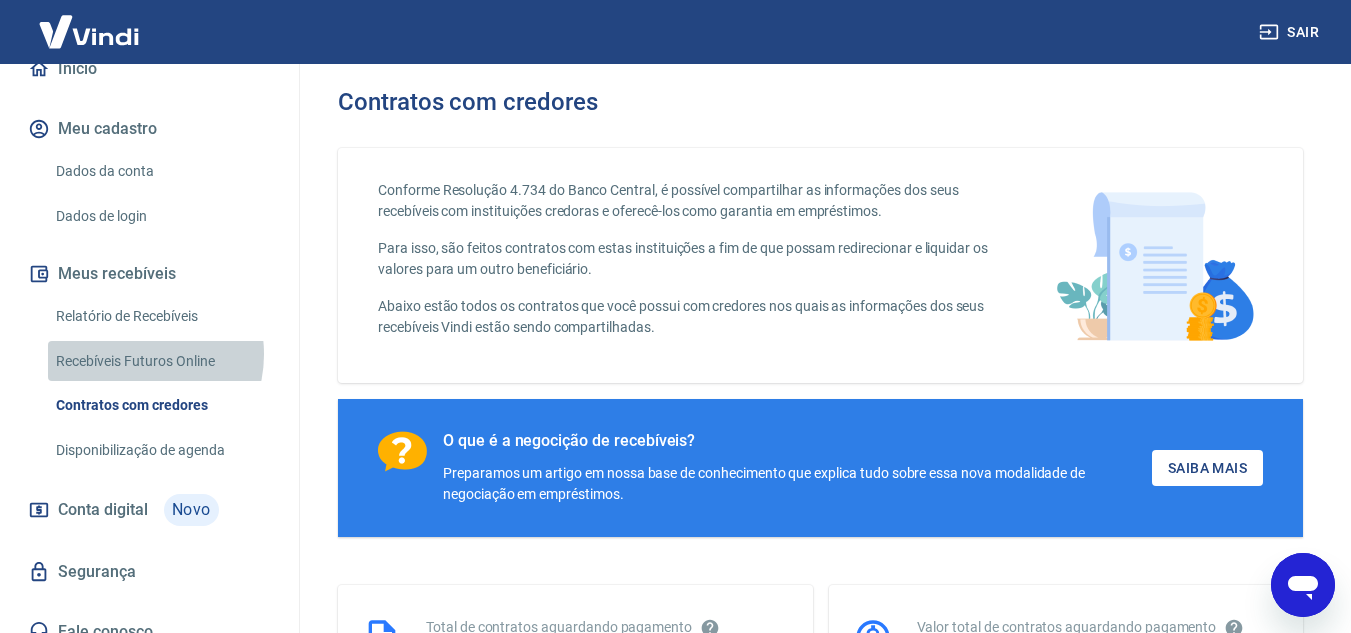 click on "Recebíveis Futuros Online" at bounding box center (161, 361) 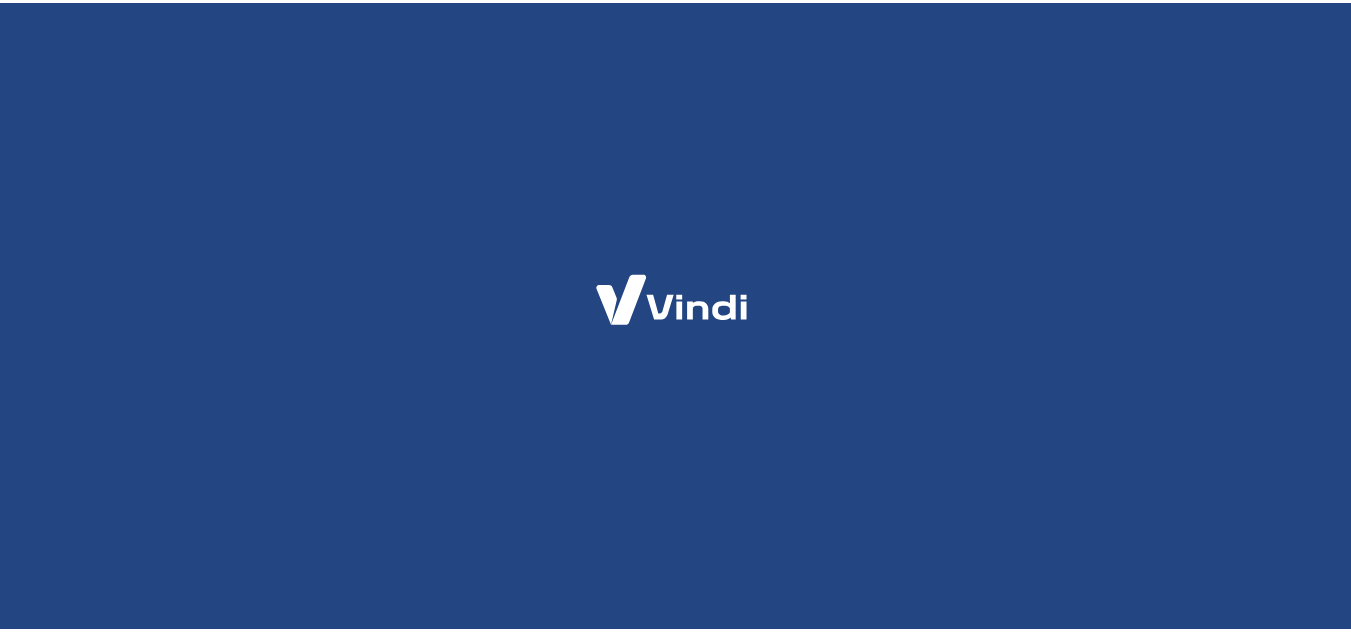 scroll, scrollTop: 0, scrollLeft: 0, axis: both 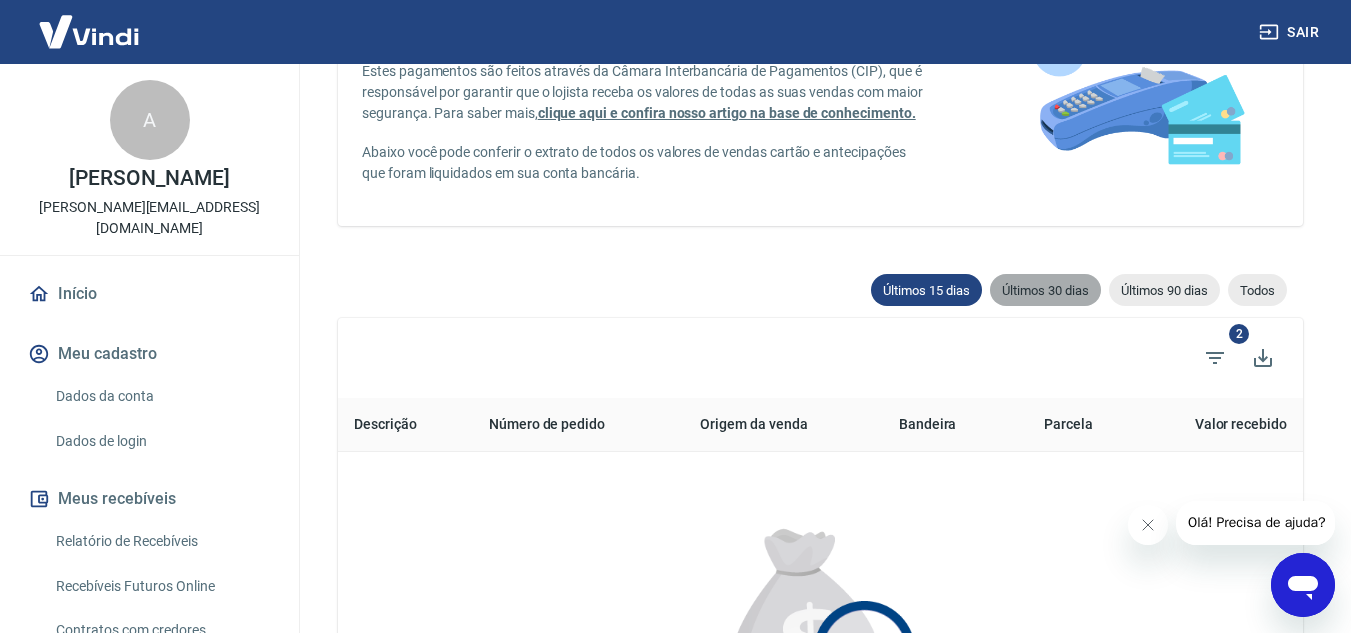 click on "Últimos 30 dias" at bounding box center (1045, 290) 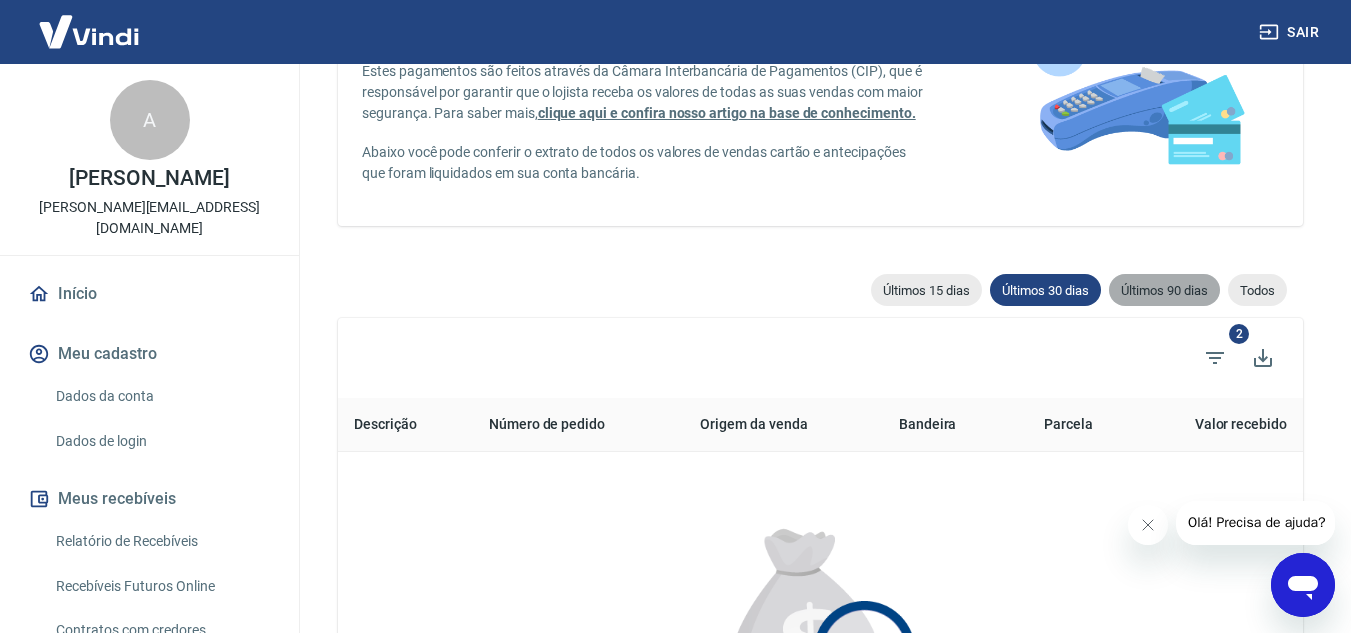 click on "Últimos 90 dias" at bounding box center [1164, 290] 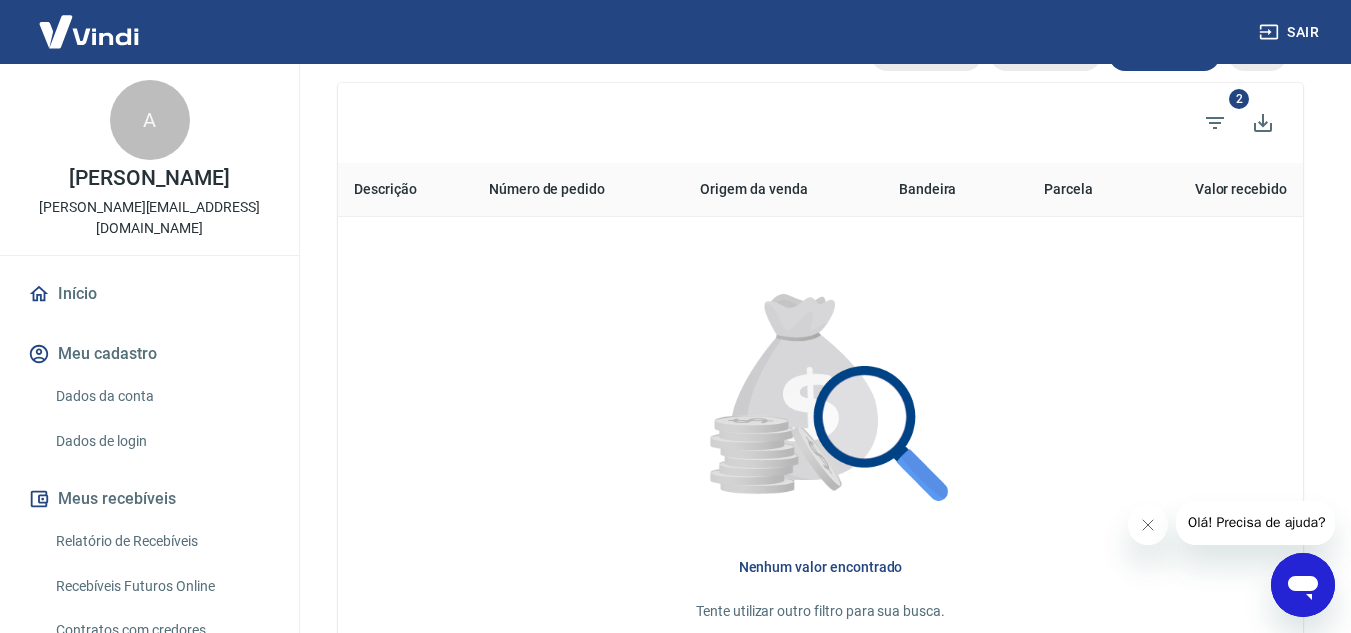 scroll, scrollTop: 400, scrollLeft: 0, axis: vertical 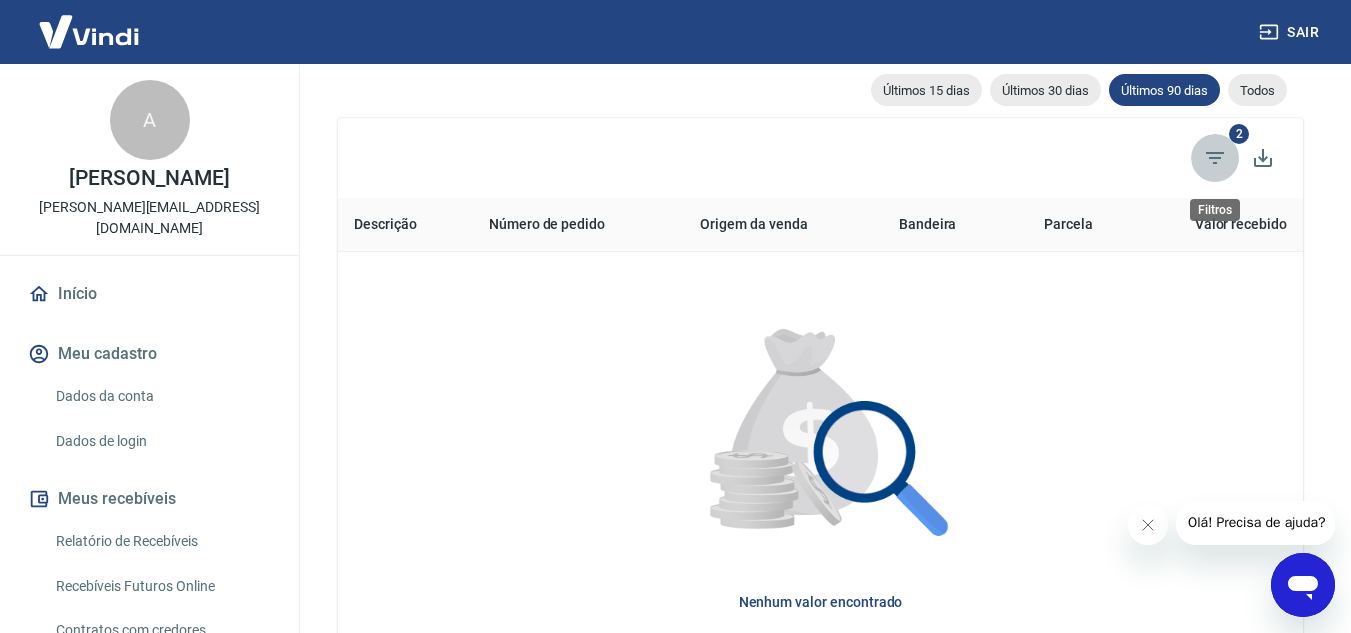 click 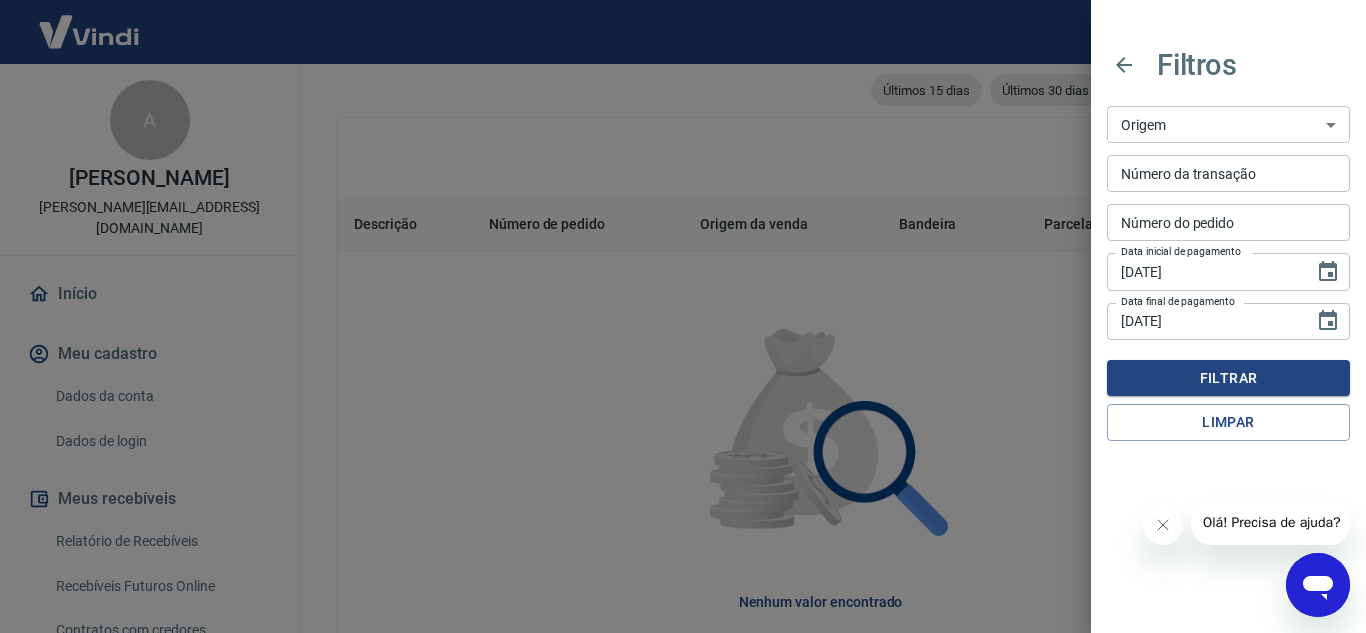 click at bounding box center (683, 316) 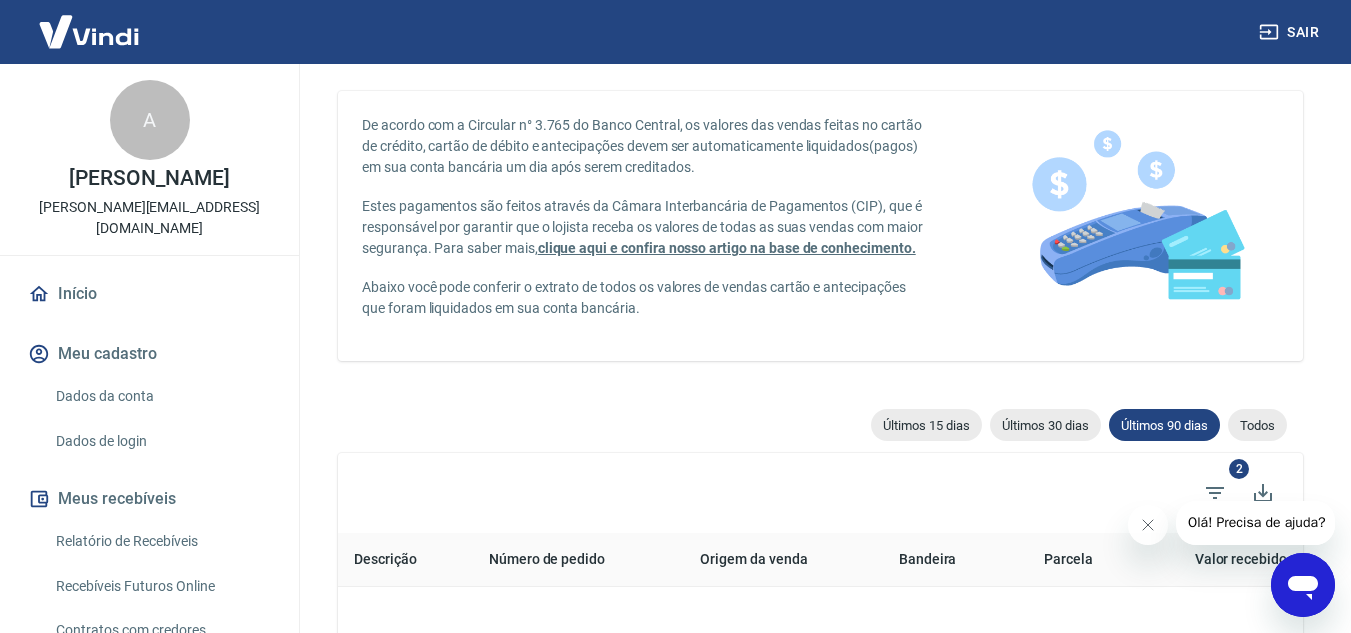 scroll, scrollTop: 100, scrollLeft: 0, axis: vertical 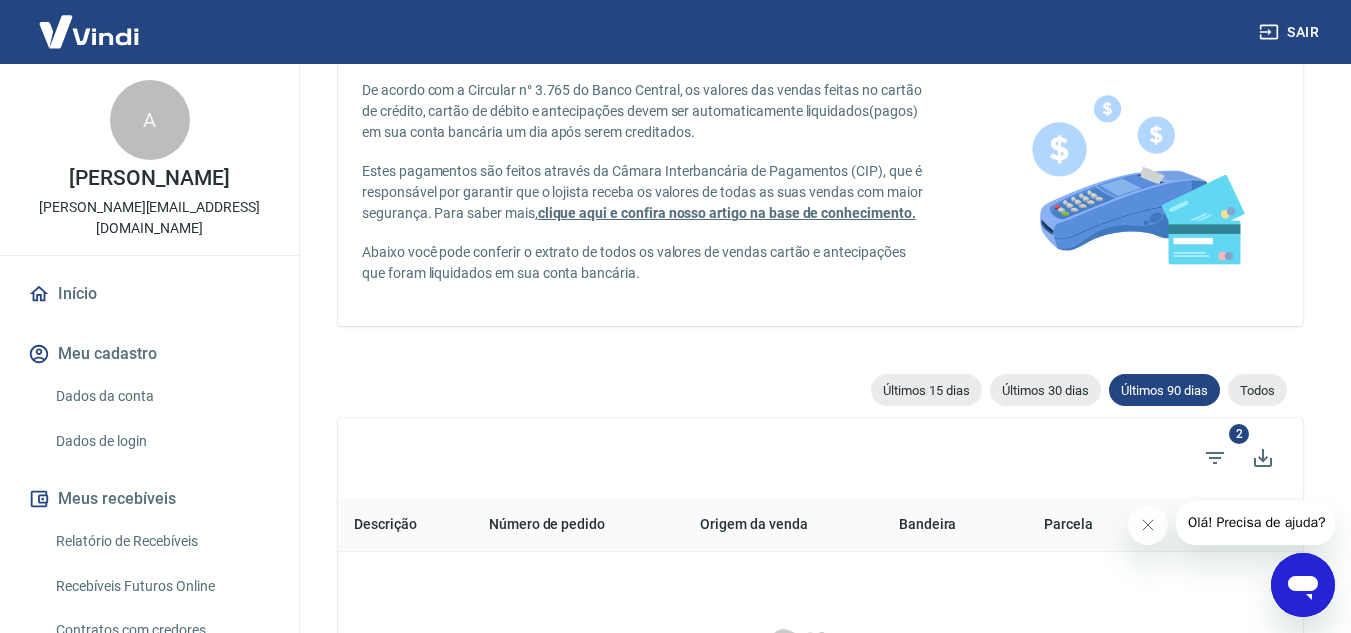 click on "Meu cadastro" at bounding box center [149, 354] 